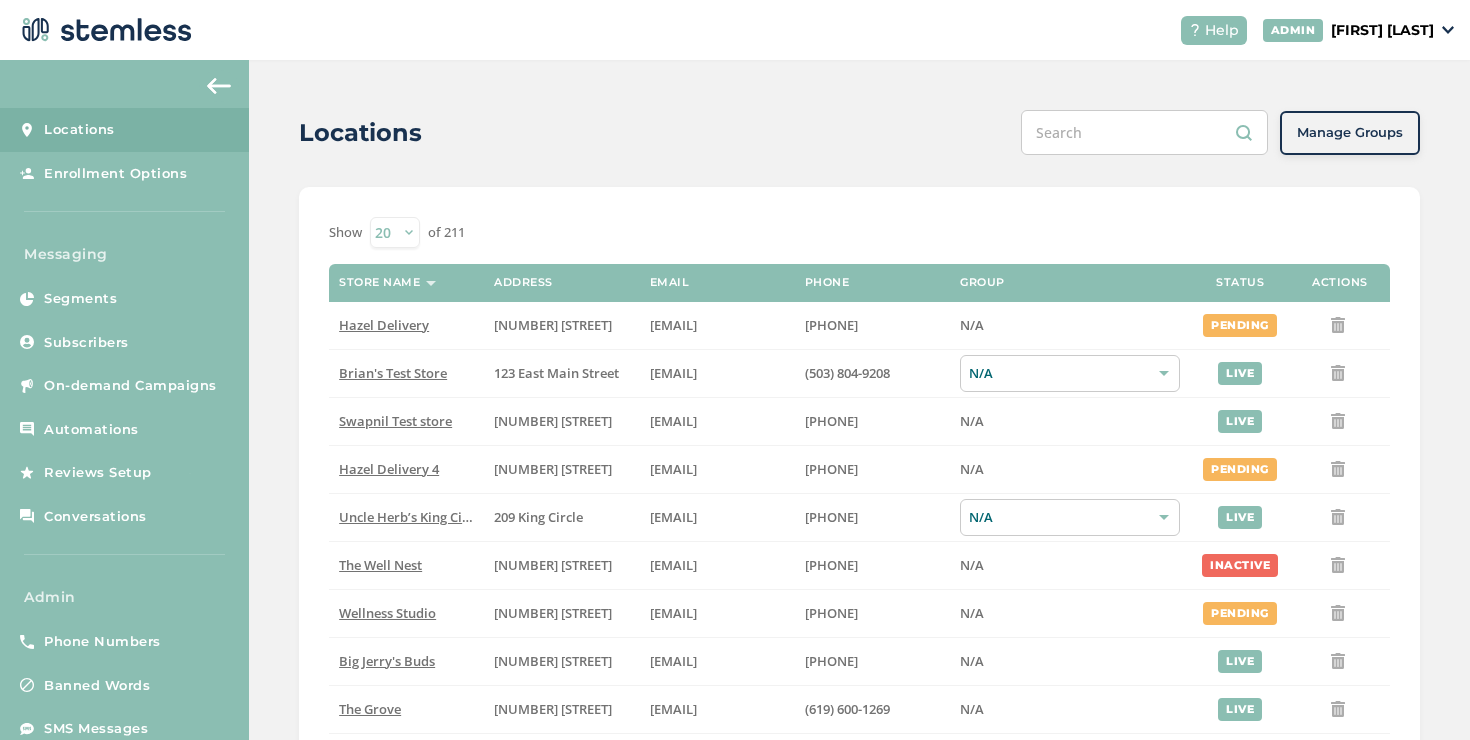 scroll, scrollTop: 0, scrollLeft: 0, axis: both 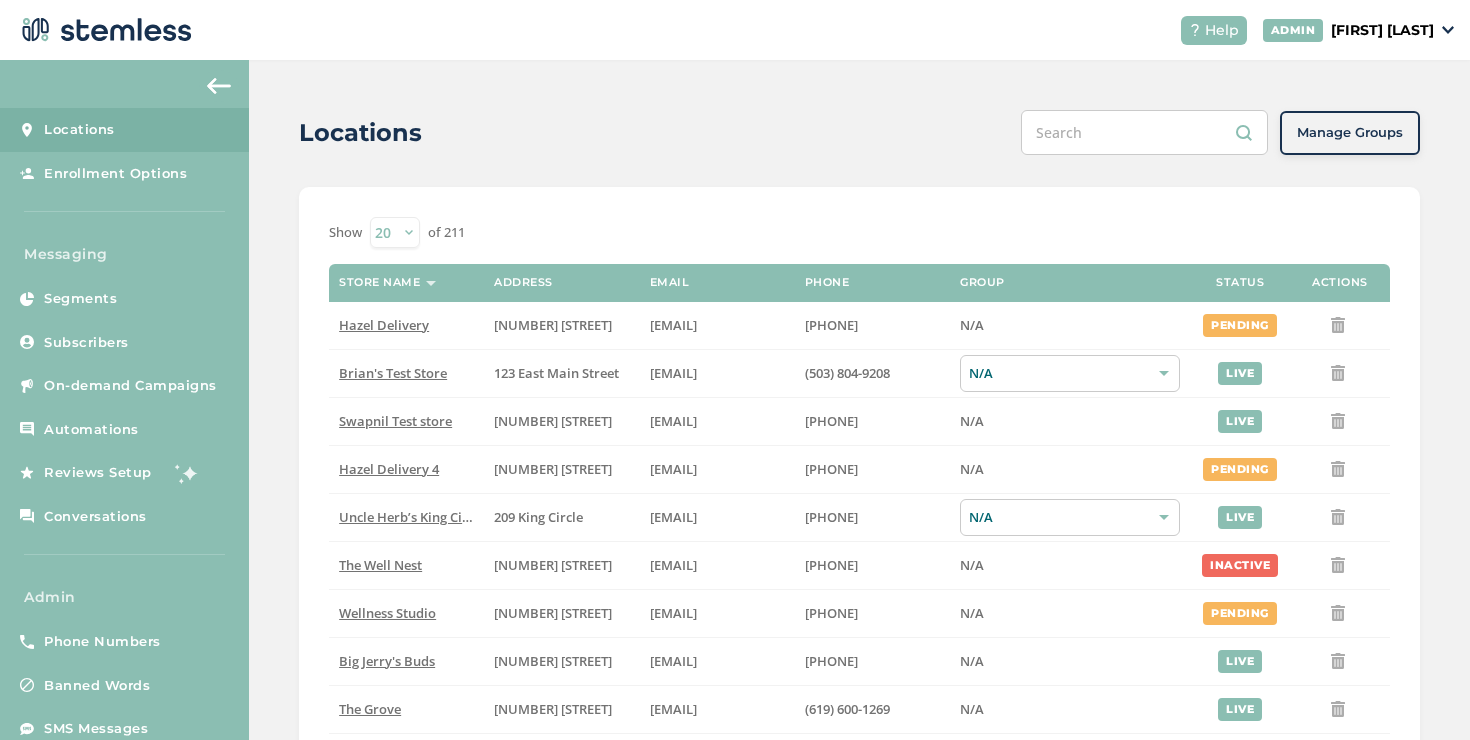 click on "On-demand Campaigns" at bounding box center [130, 386] 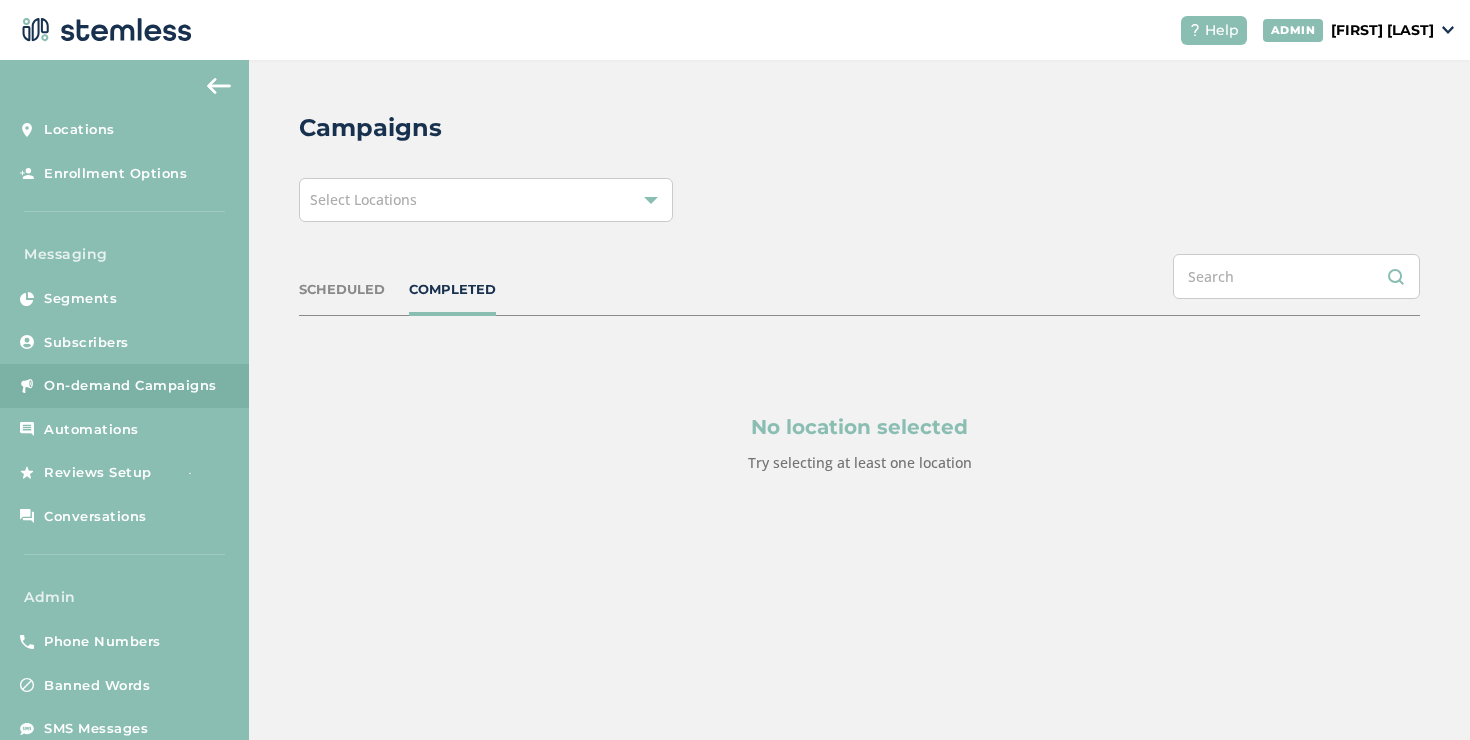 click on "Select Locations" at bounding box center (486, 200) 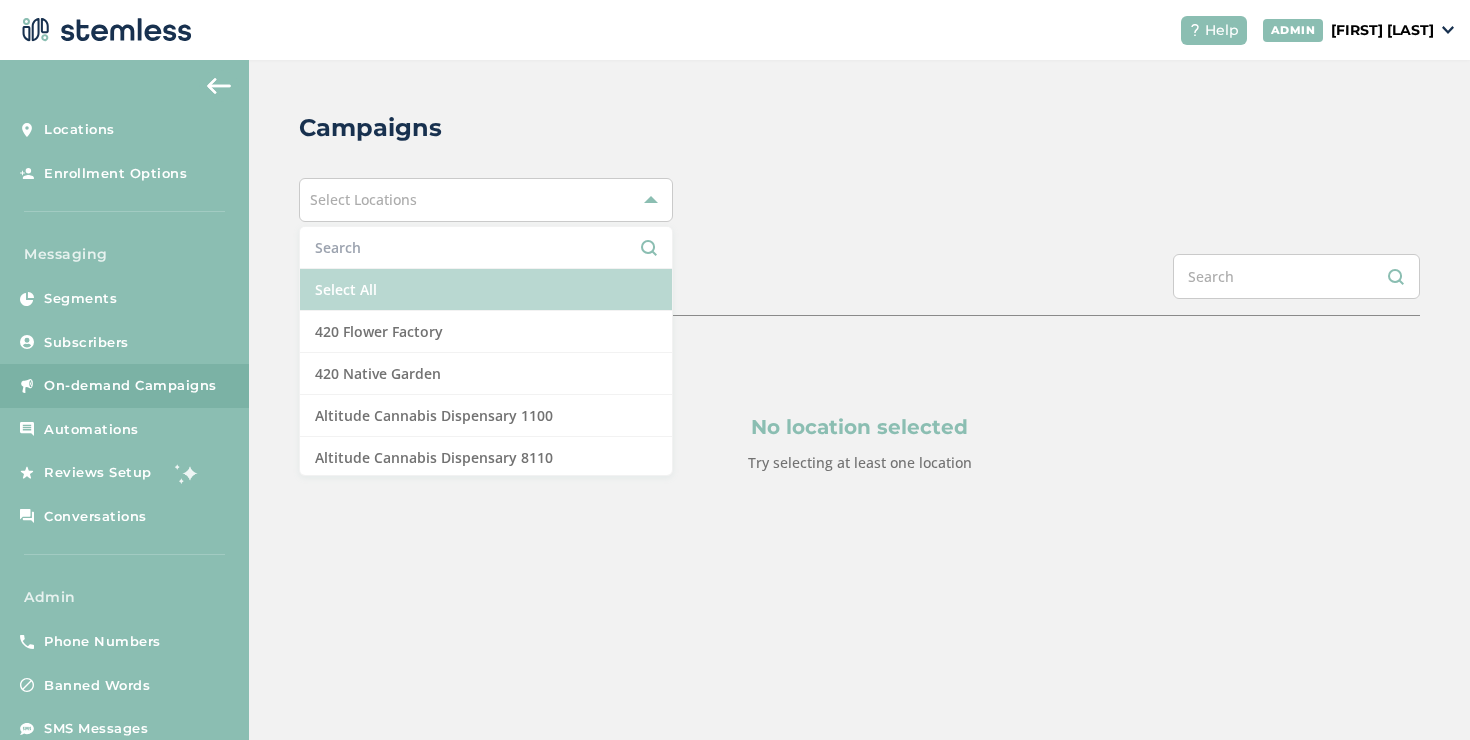 click on "Select All" at bounding box center (486, 290) 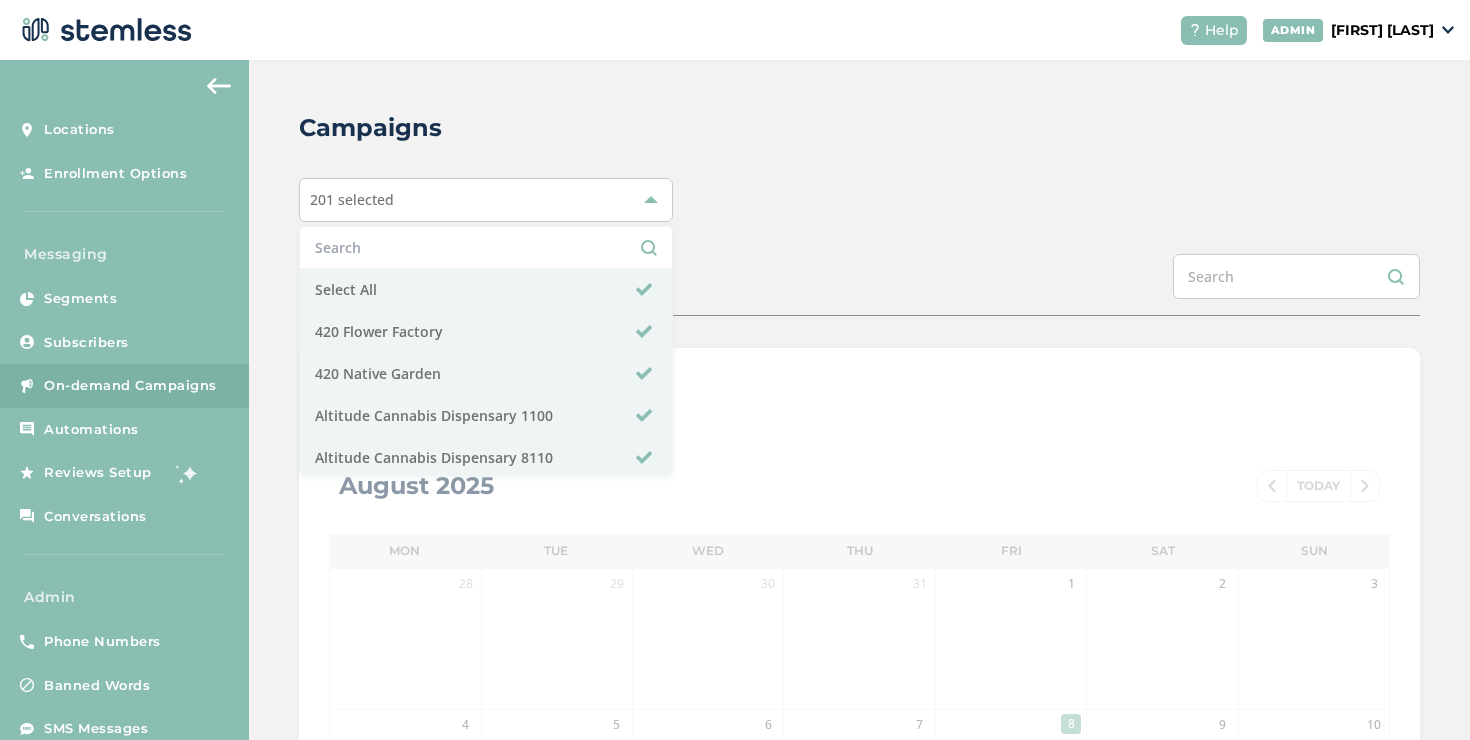 click on "Campaigns 201 selected  Select All   420 Flower Factory   420 Native Garden   Altitude Cannabis Dispensary 1100   Altitude Cannabis Dispensary 8110   Amazing Botanicals   Atlas Garden Delivery   Berna Leno Dispensary   Beyond Rooted   Beyond Rooted   Big Jerry's Buds   Bloom City - [CITY]   Bloom City - [CITY]   Boutique Budz   Breckenridge Organic Therapy   Brian Vend account   Brian's Test Store   Brians MTA test store   Bulldog Cannabis   C21 - Aberdeen   C21 - Hoquiam   C21 - Ocean Shores   Cache   Cali Blaze co   Cana Harbor   Canna Cure   Canna Cure II   Cannabis Club   Cannabis clubhouse   Cannabis Superstore   Cannasseur   CBDfx   Charlies   Cookies PDX   Crescent Canna   Daylite Cannabis   Dinith Test   Dispo Bay City North   Dispo Bay City South   Dispo Hazel Park   Dispo Romeo   Dispo Whitmore Lake   Dr. Greenthumb's LAX   Dubie'z Smoke Shop   Eden (Okmulgee)   Edmond Store   Emerald Triangle   Euphoros   Exhibit Cannabis - Port Huron   Exhibits Cannabis - Burton   Farm Grass Table   Happi" at bounding box center (859, 707) 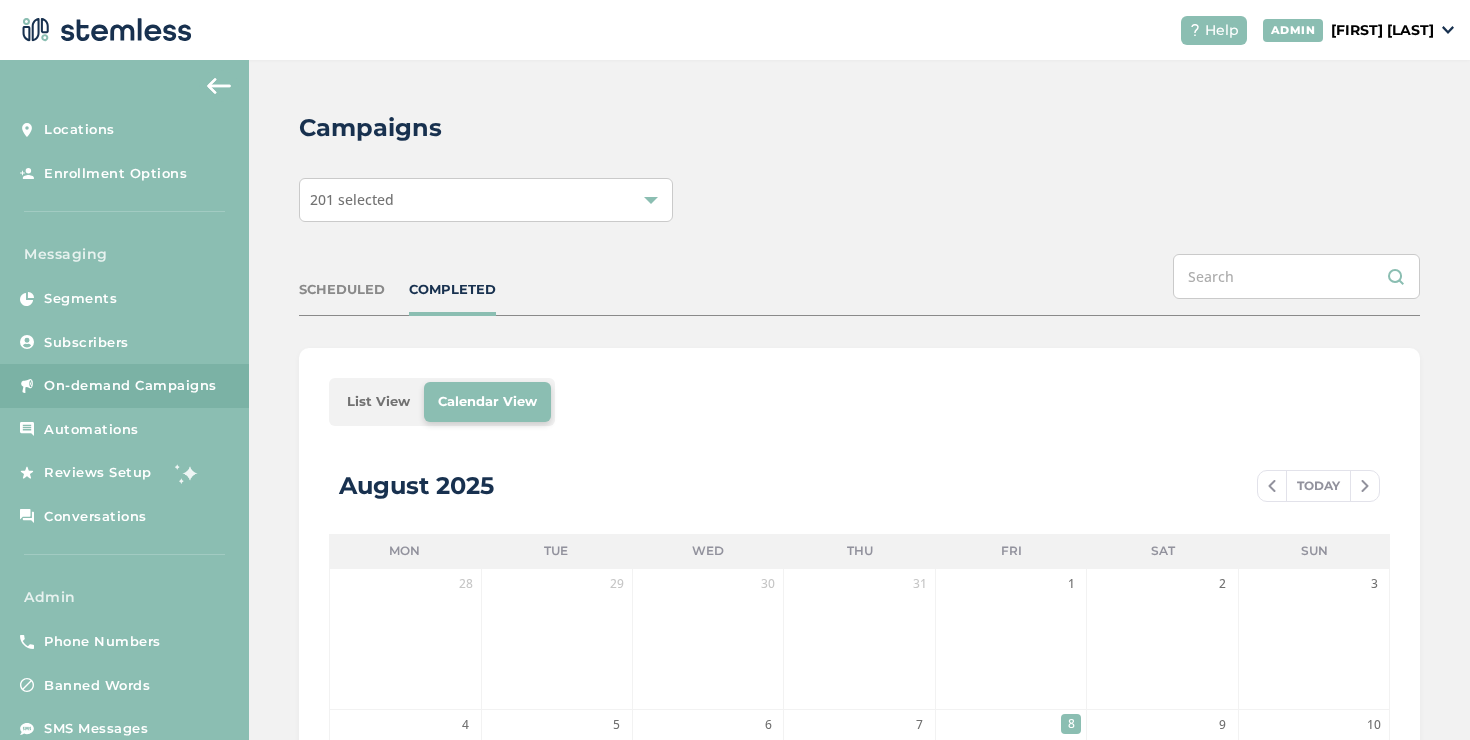 click on "List View" at bounding box center [378, 402] 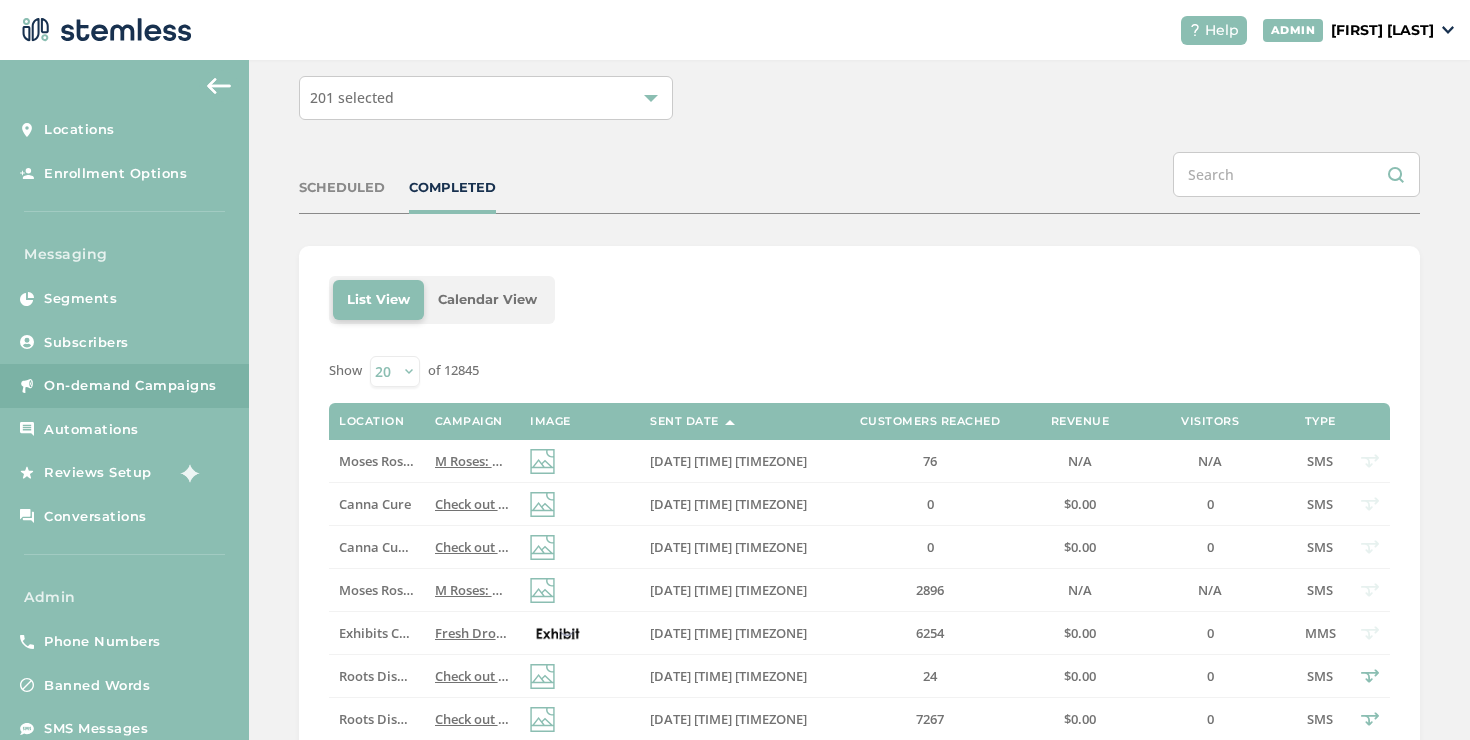 scroll, scrollTop: 109, scrollLeft: 0, axis: vertical 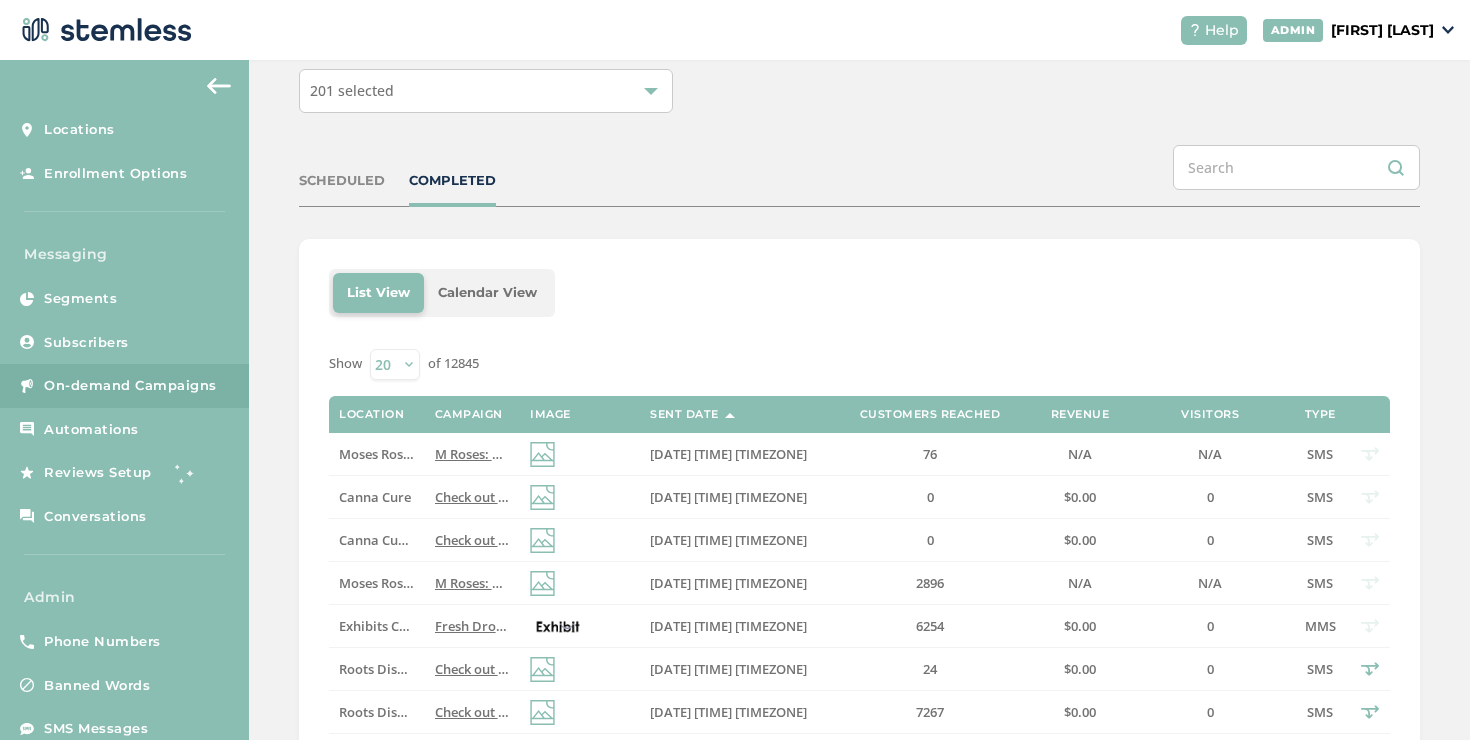 click on "COMPLETED" at bounding box center [452, 181] 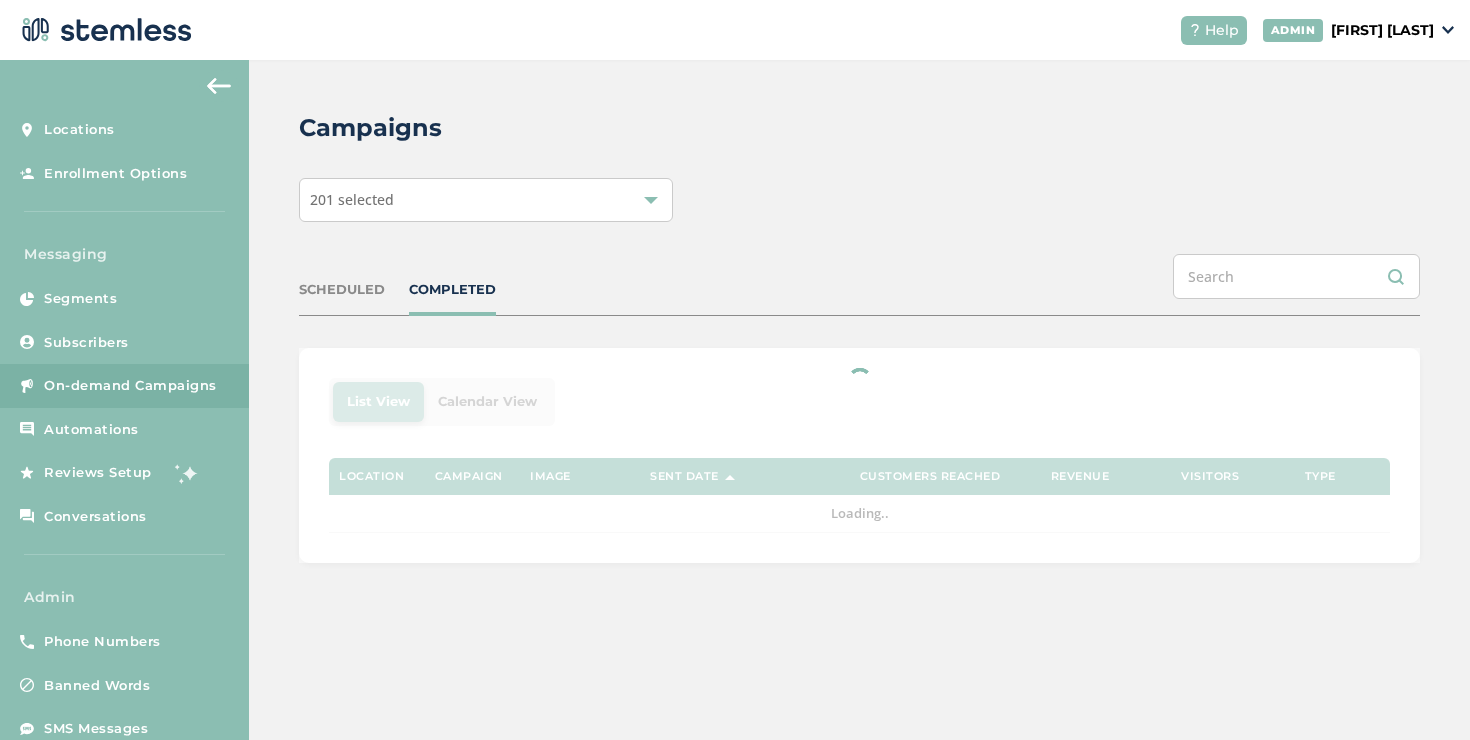 scroll, scrollTop: 0, scrollLeft: 0, axis: both 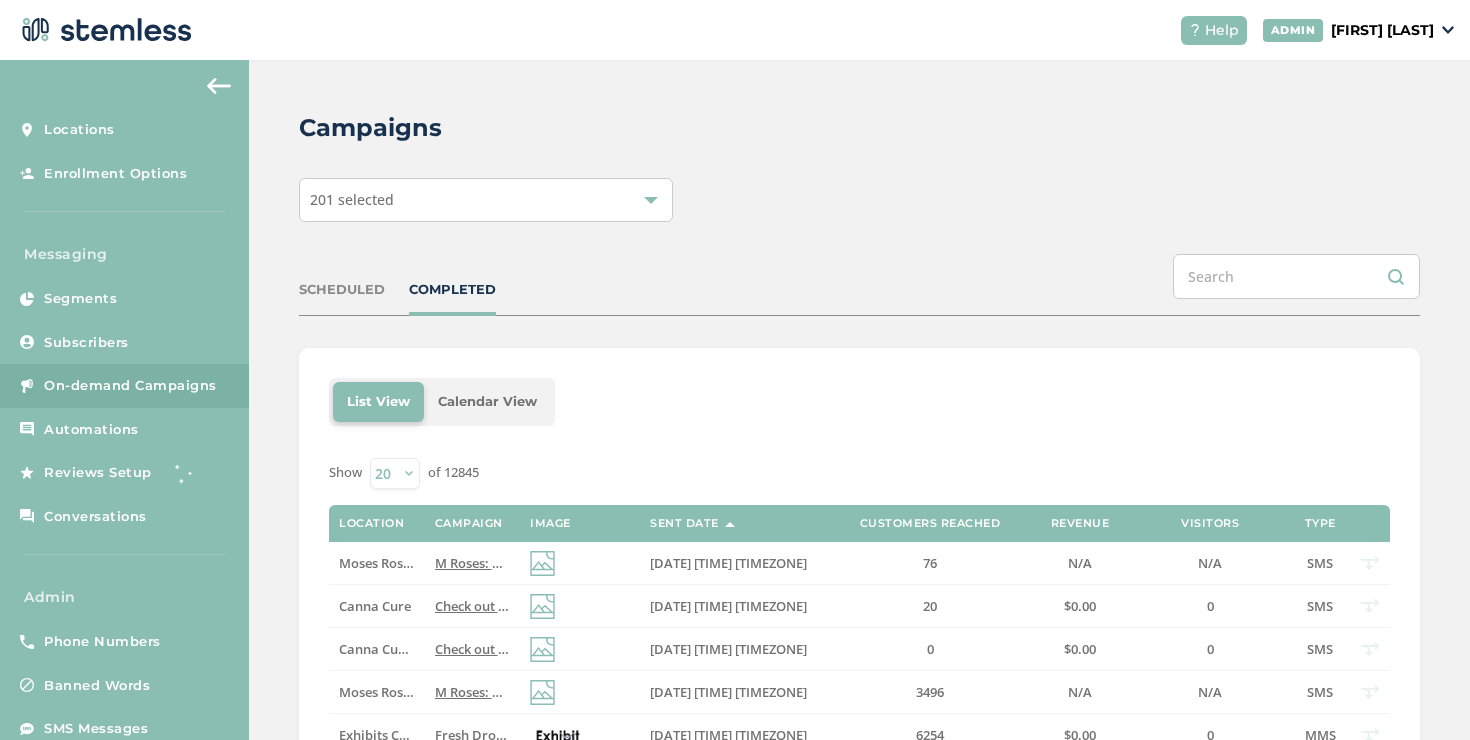 click on "COMPLETED" at bounding box center [452, 290] 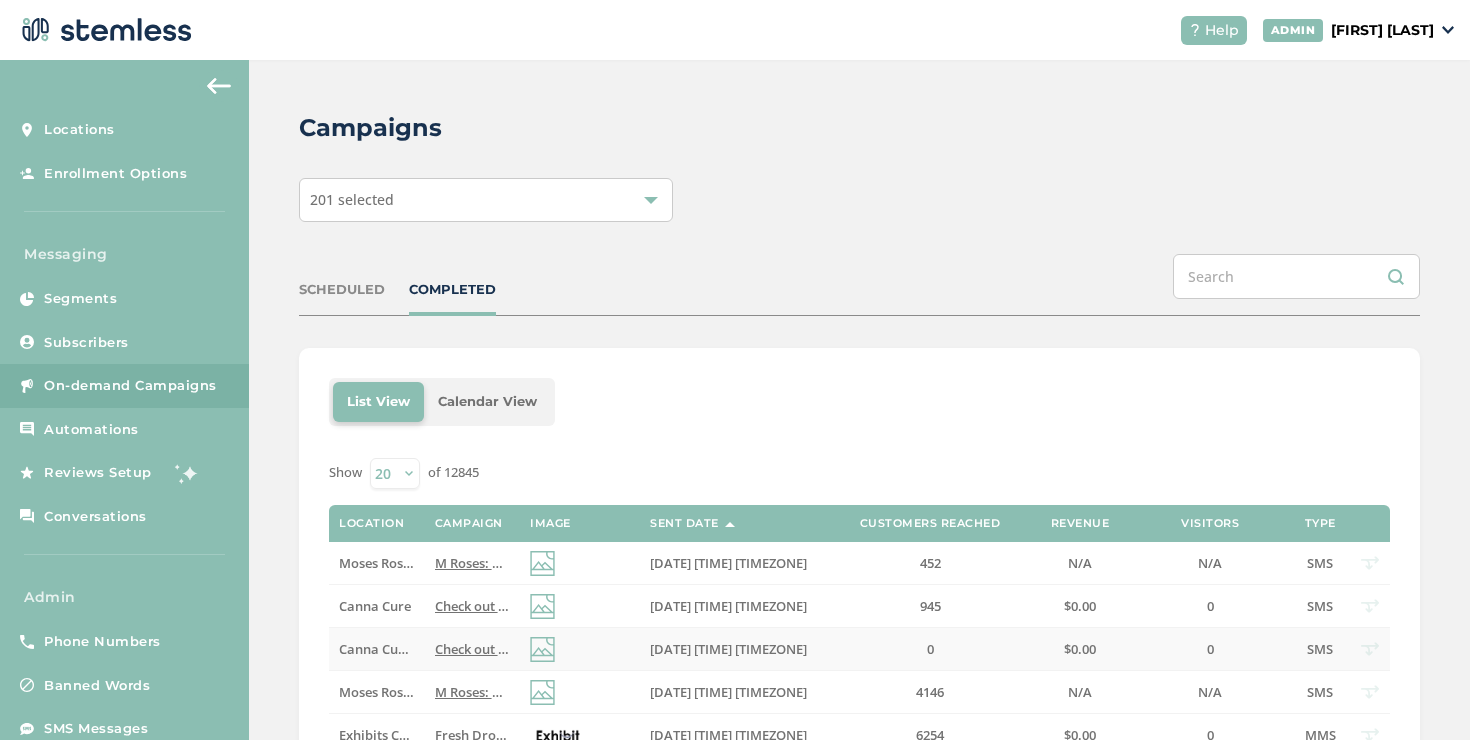 click at bounding box center (580, 649) 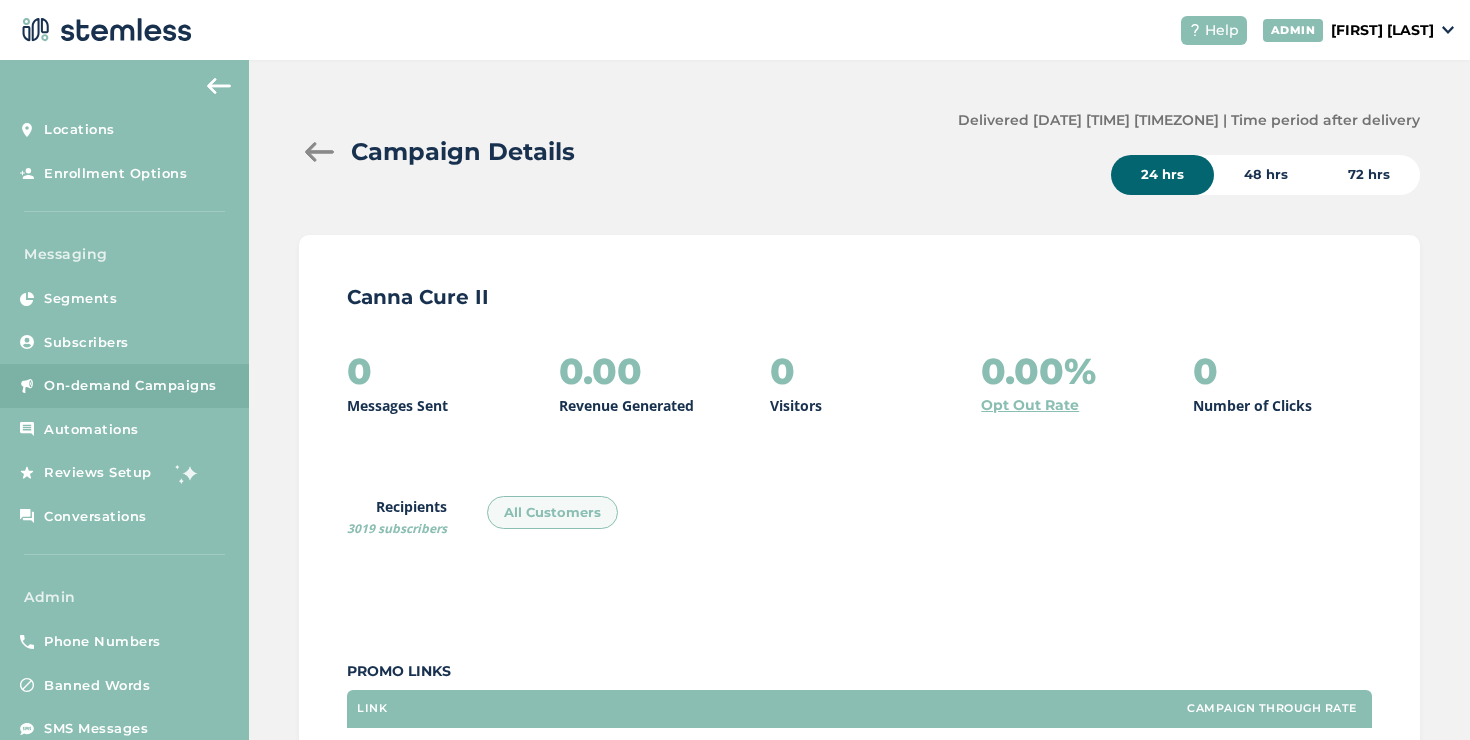 click at bounding box center (319, 152) 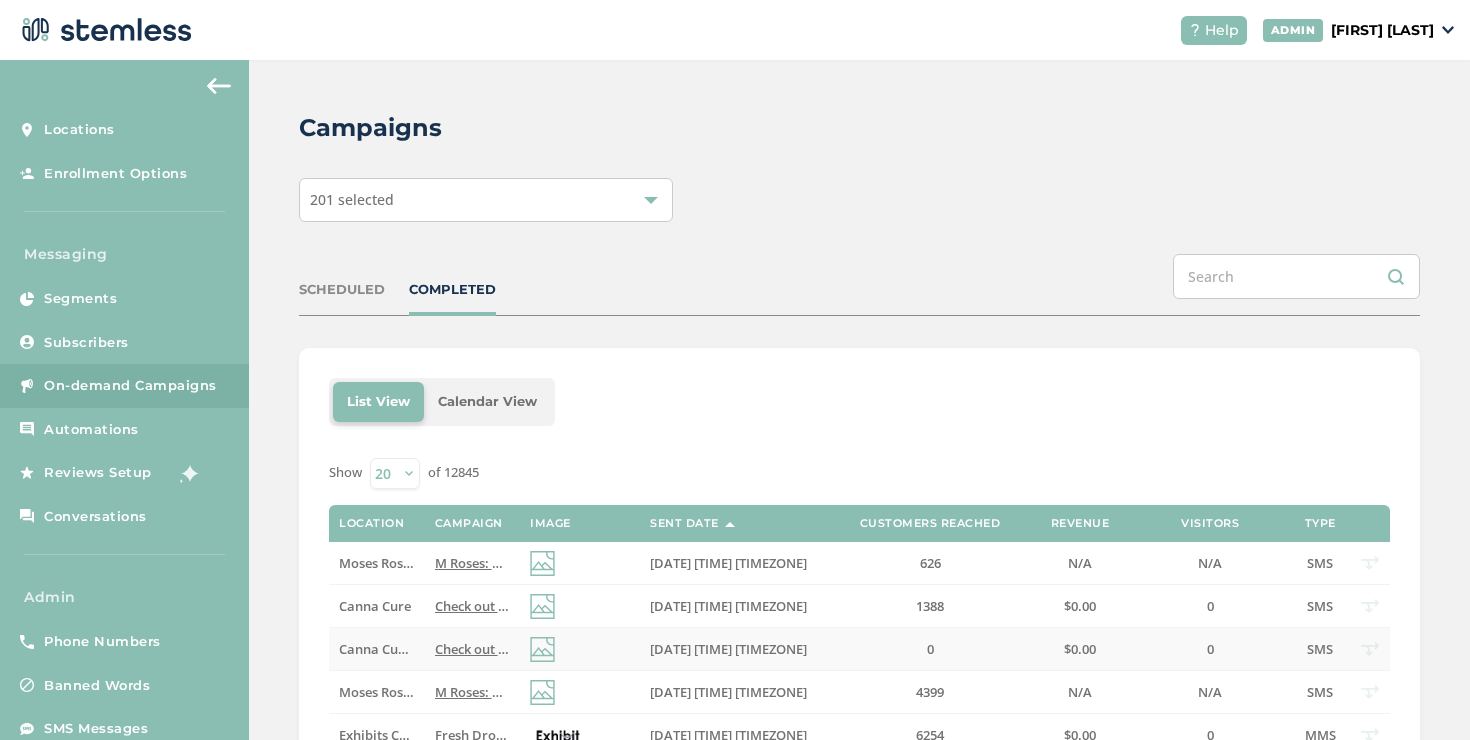 click on "[DATE] [TIME] [TIMEZONE]" at bounding box center (728, 649) 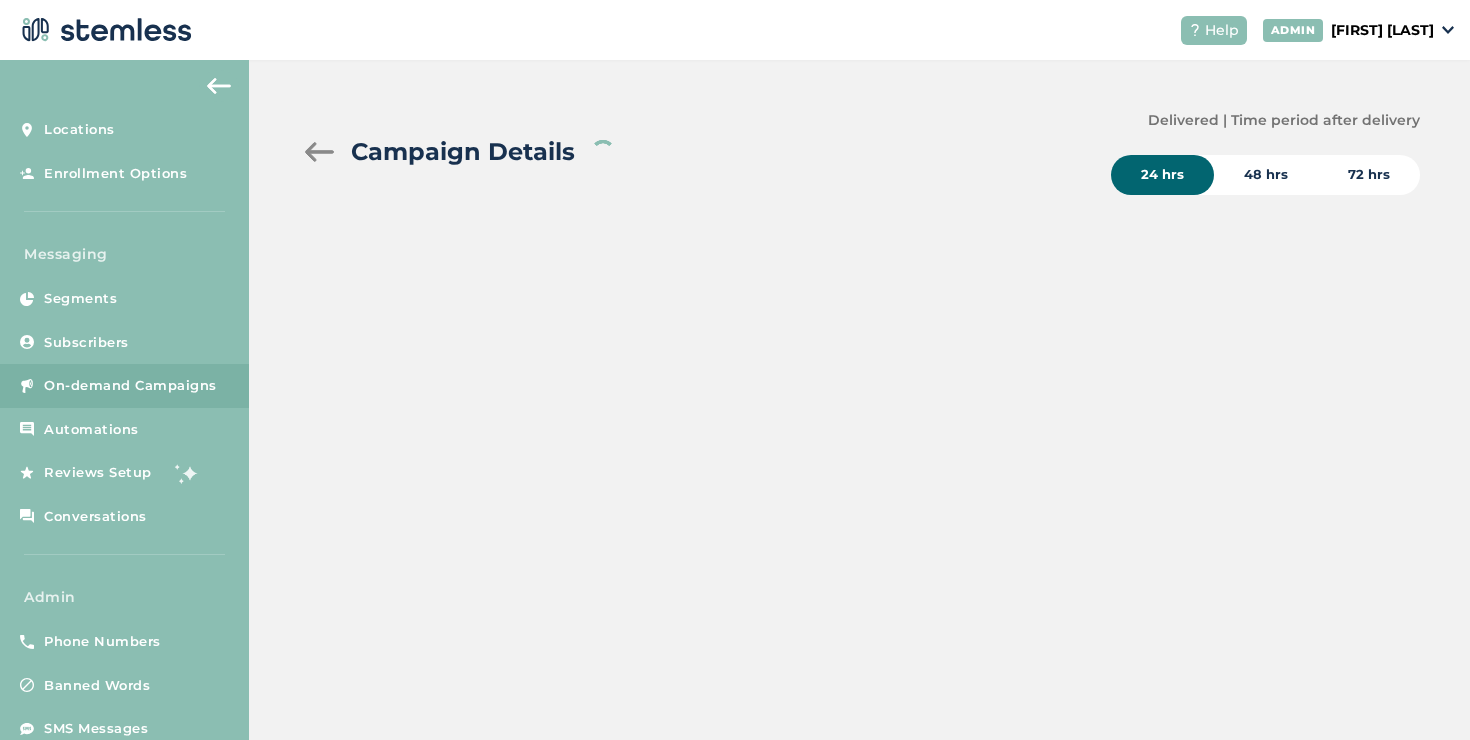 click at bounding box center (319, 152) 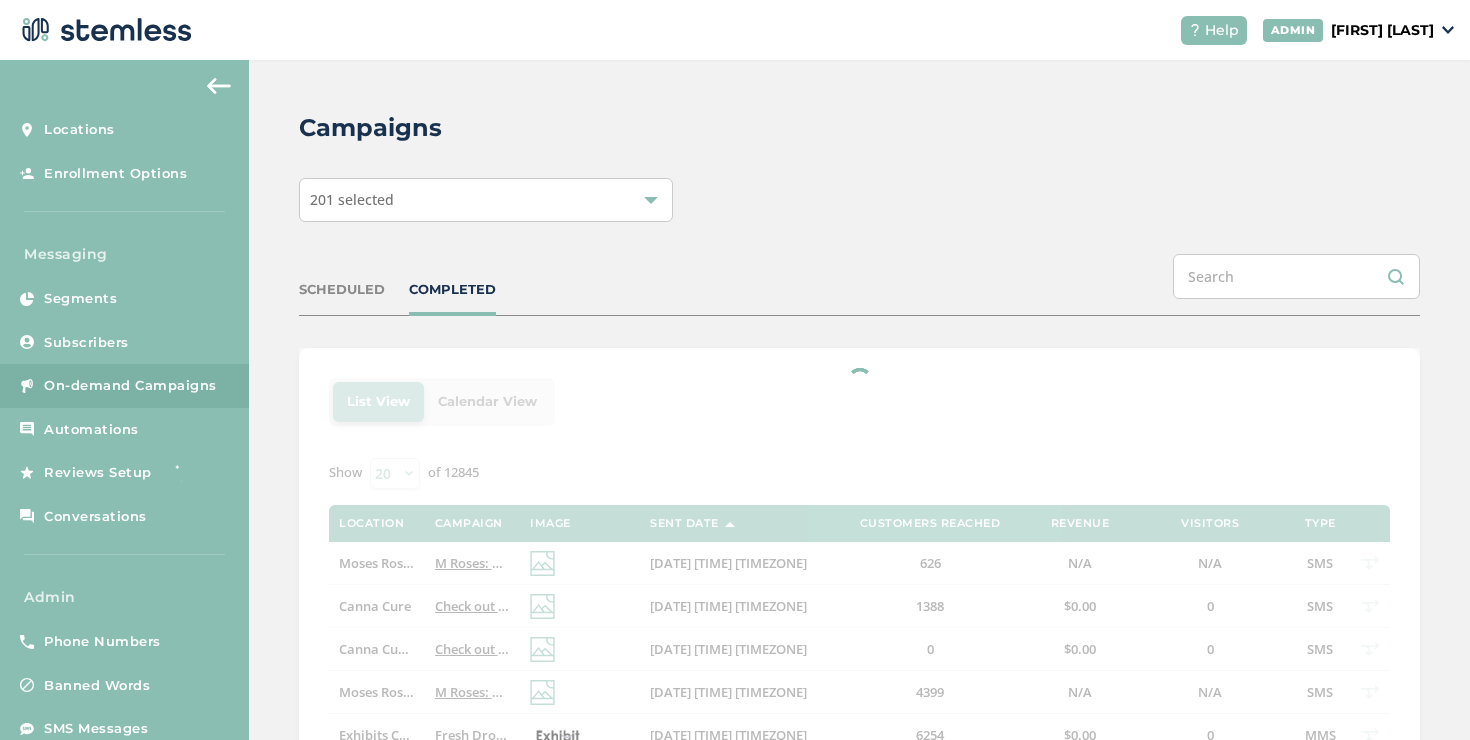 click at bounding box center (859, 890) 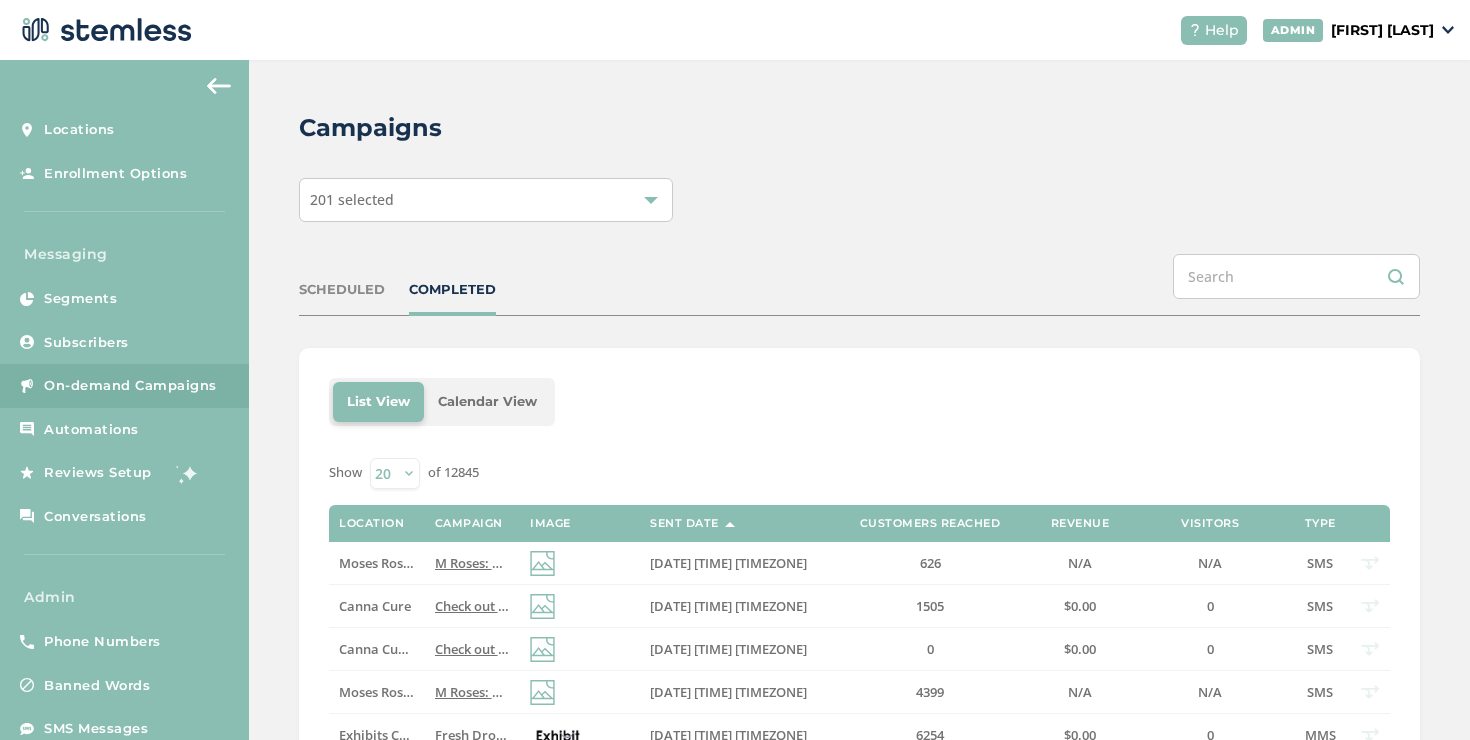 click on "[DATE] [TIME] [TIMEZONE]" at bounding box center [735, 606] 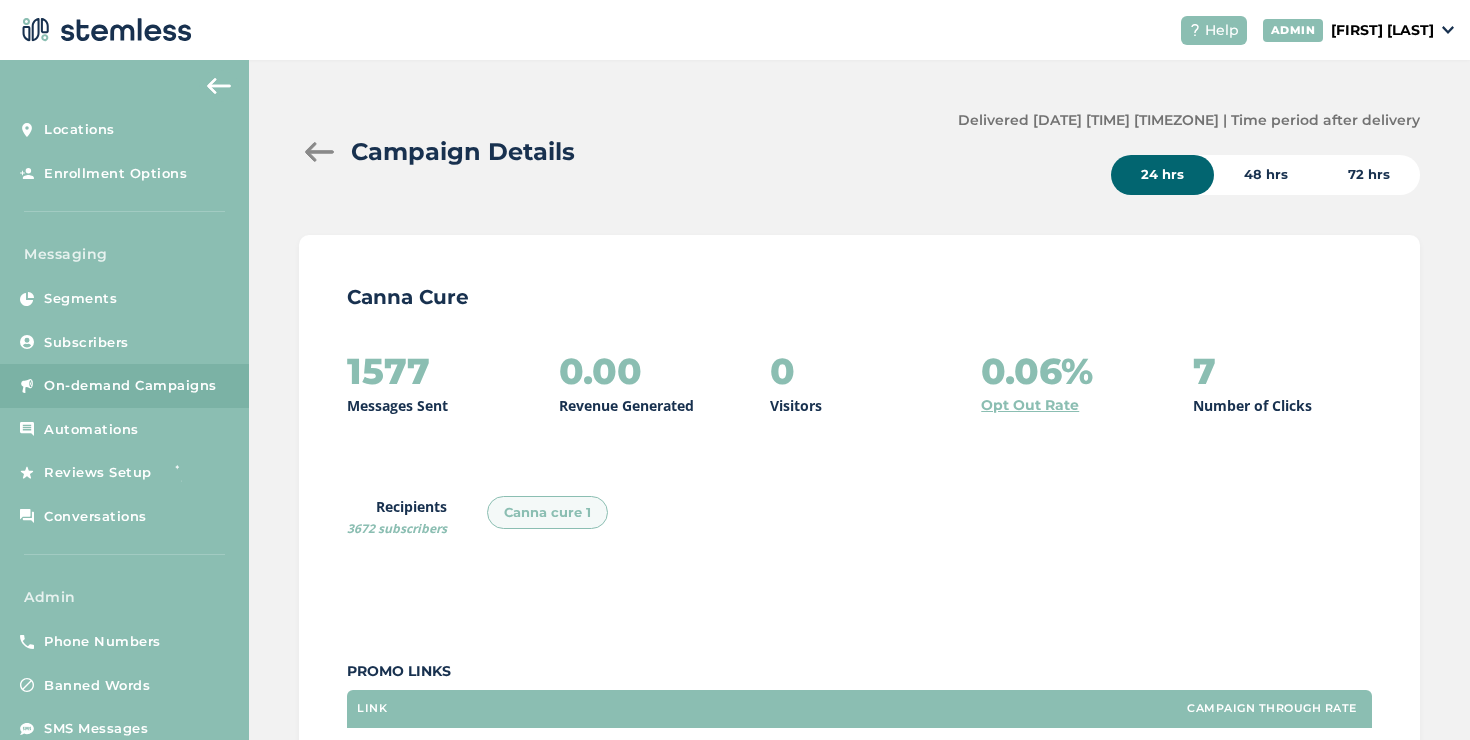 click at bounding box center (319, 152) 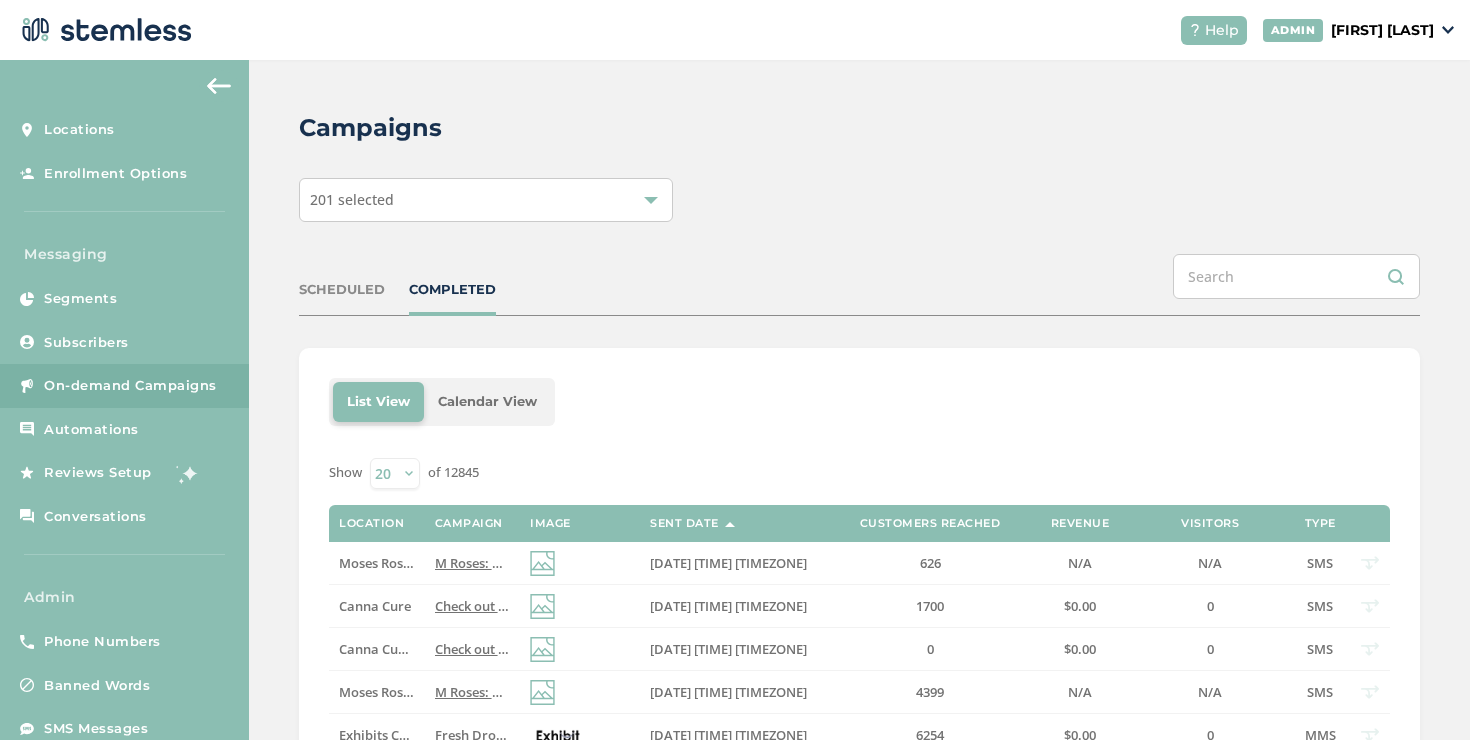 click on "Check out NEW DROPS Friday at Can Cure, 1023 E. 6th Ave Reply END to cancel" at bounding box center (674, 649) 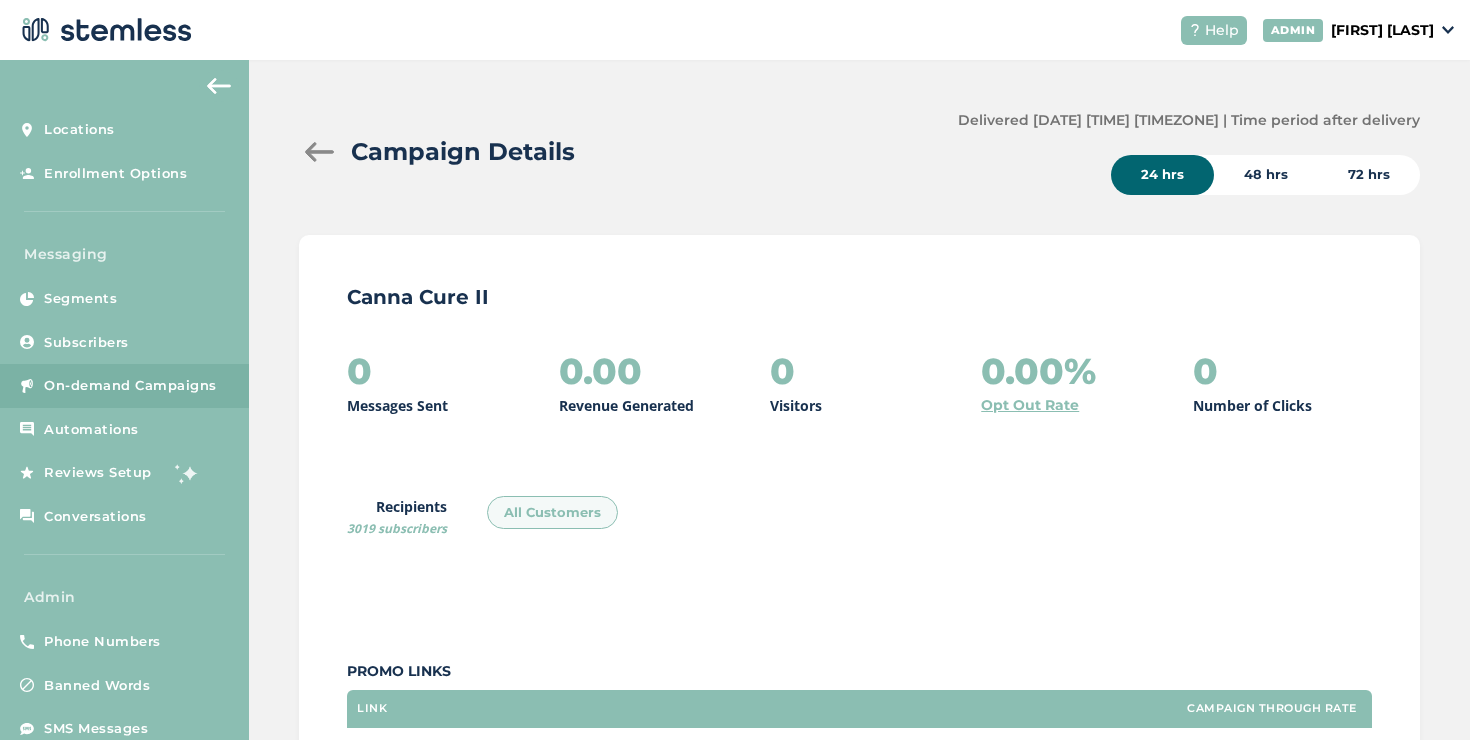 click at bounding box center [319, 152] 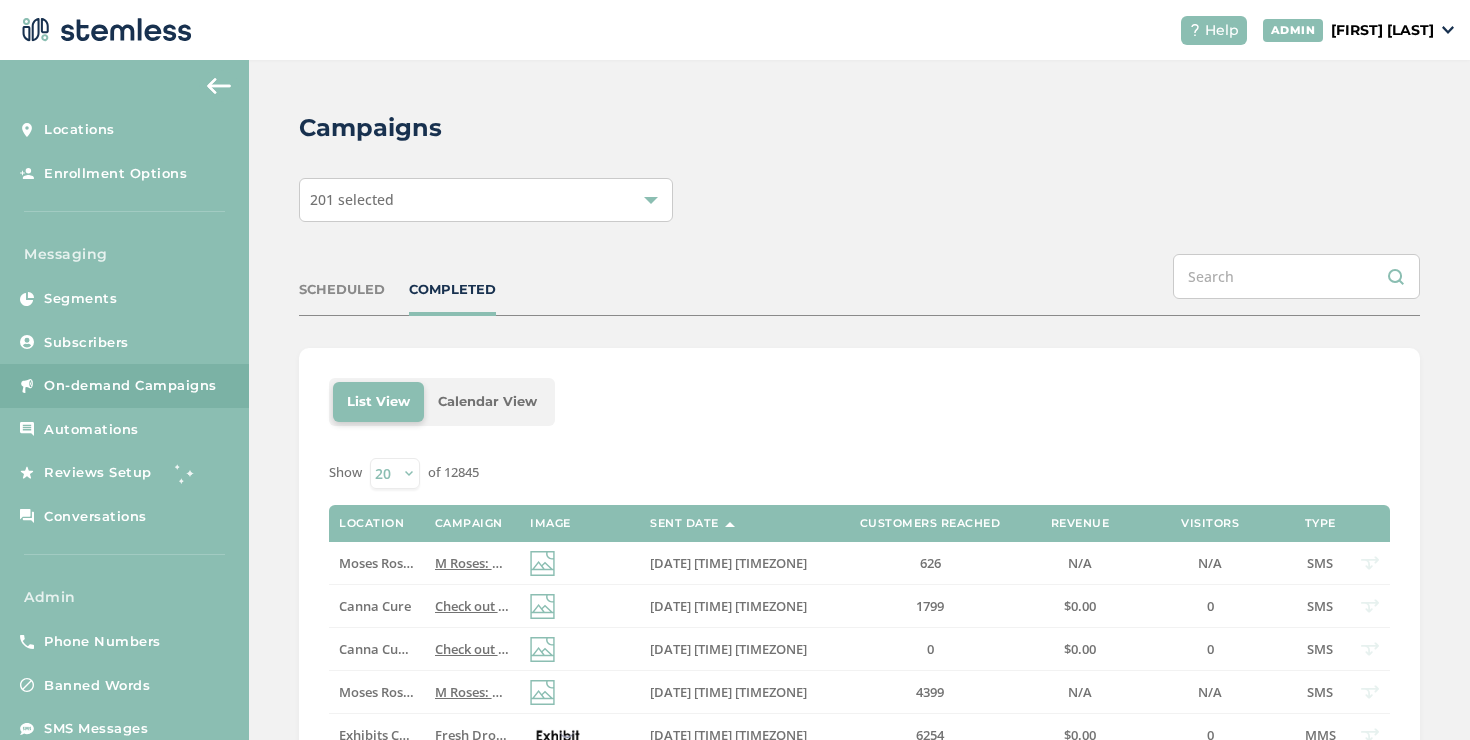 click on "Check out Today's DEAL at Can Cure, new location [NUMBER] [STREET] [DIRECTION]. Reply END to cancel" at bounding box center [753, 606] 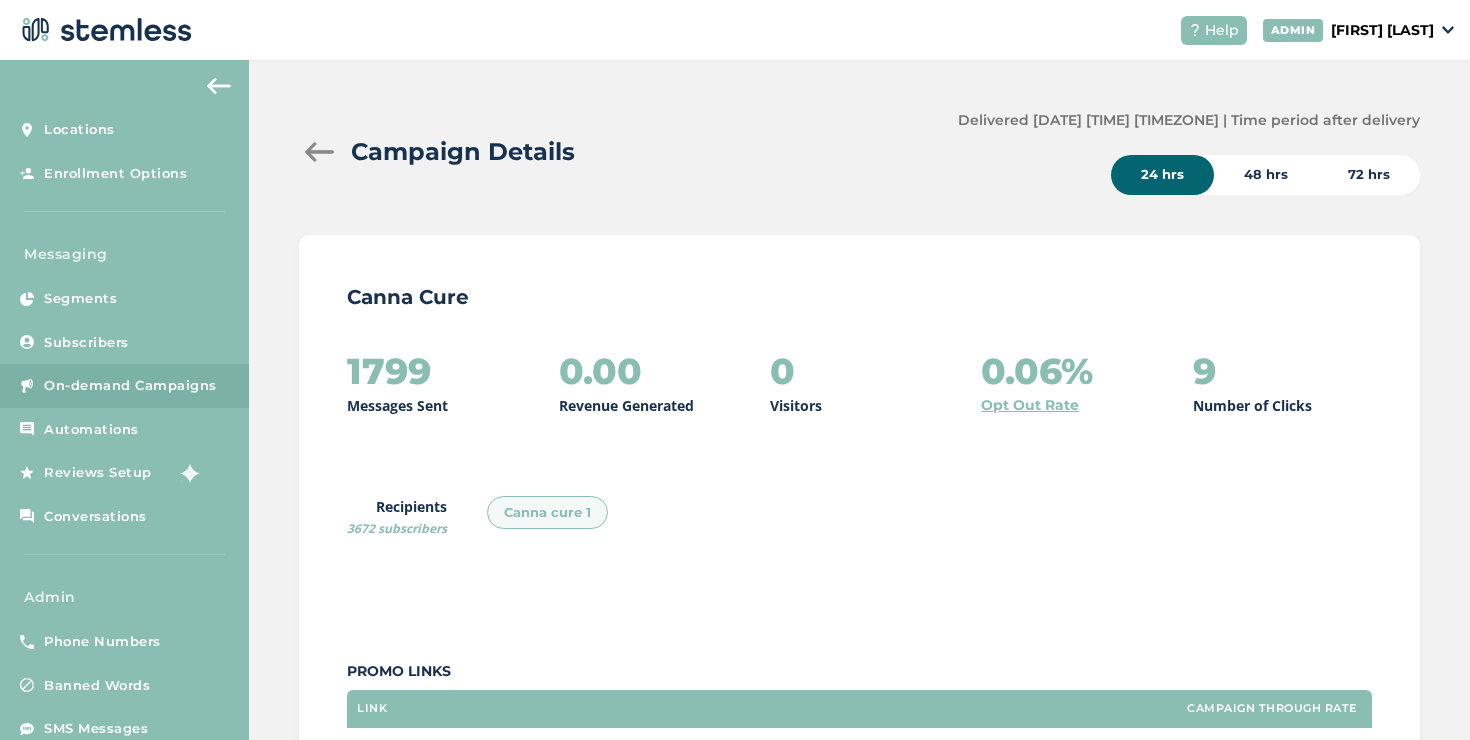 click on "Campaign Details" at bounding box center (620, 152) 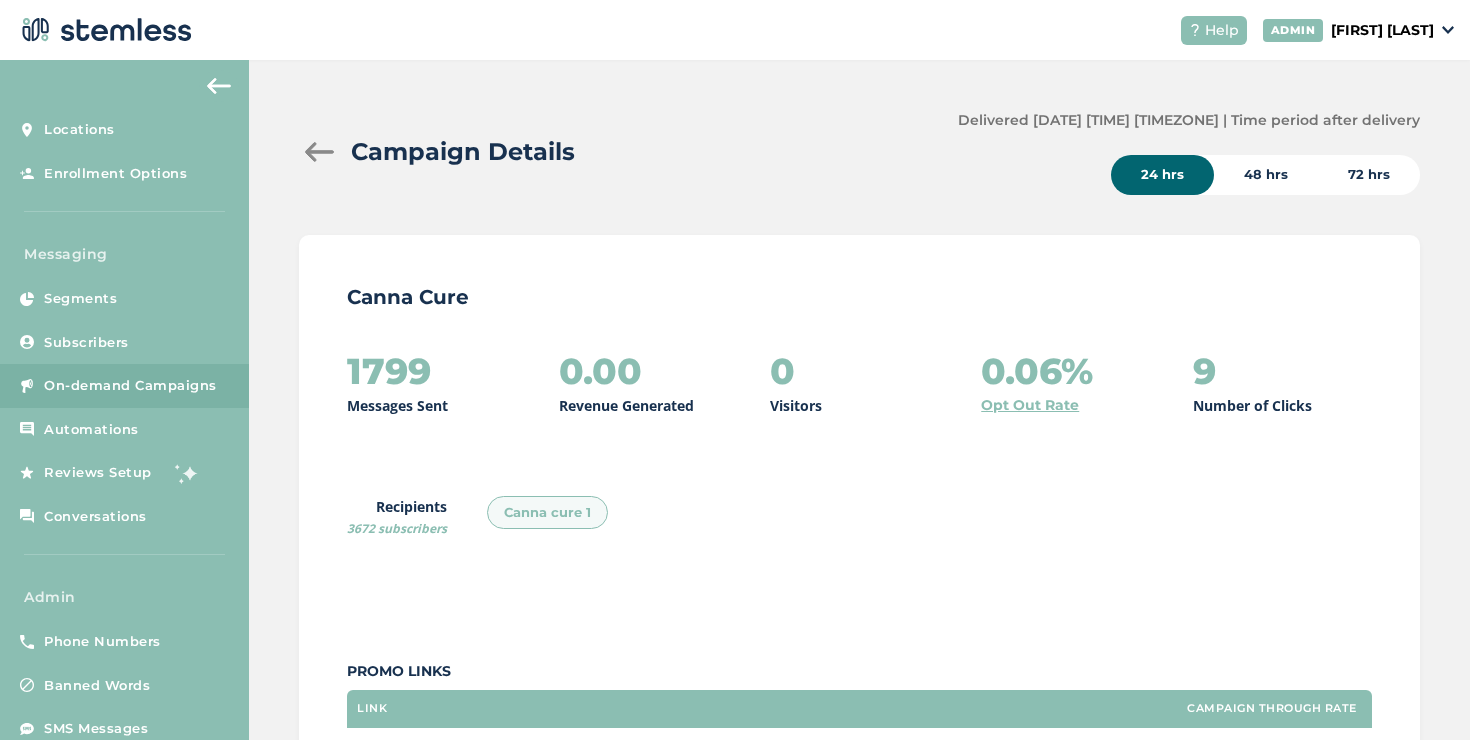 click at bounding box center [319, 152] 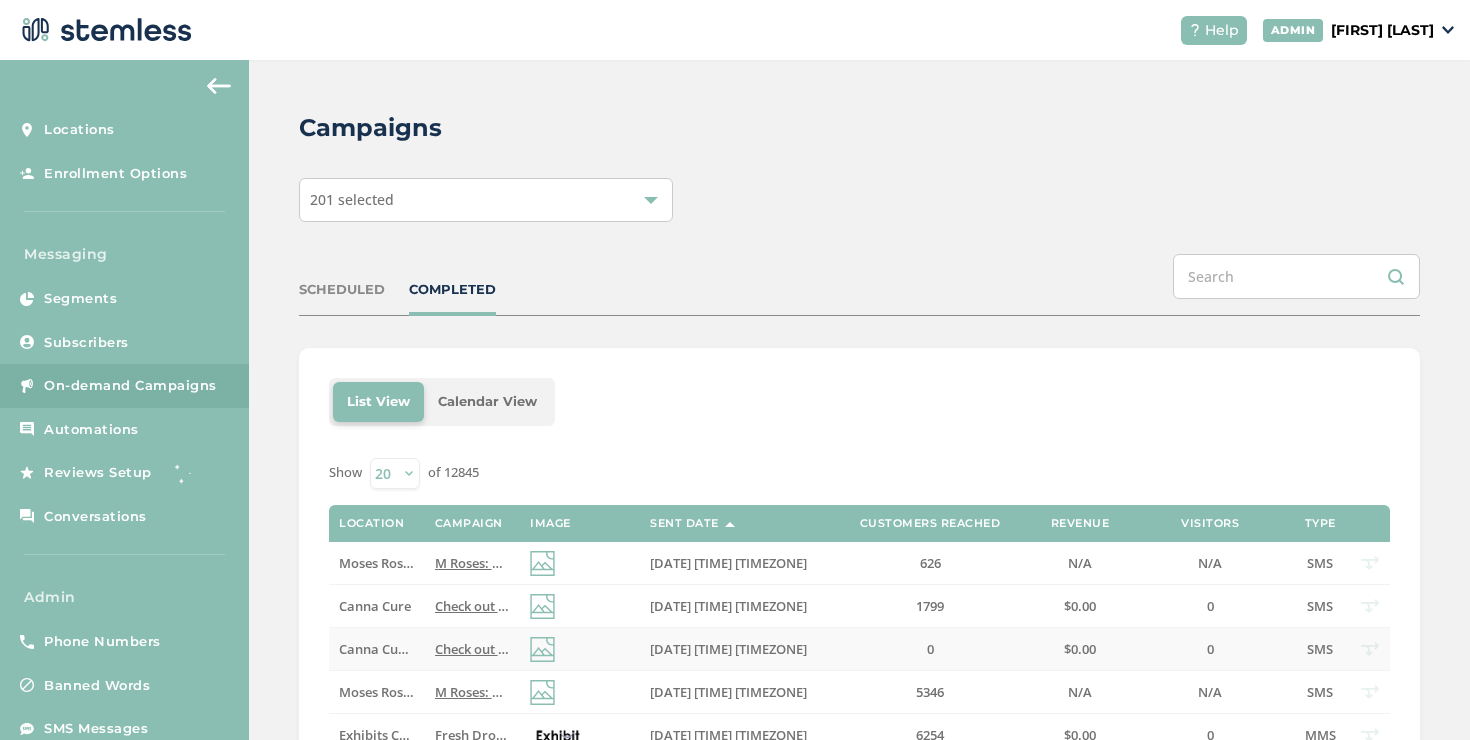 click on "[DATE] [TIME] [TIMEZONE]" at bounding box center (728, 649) 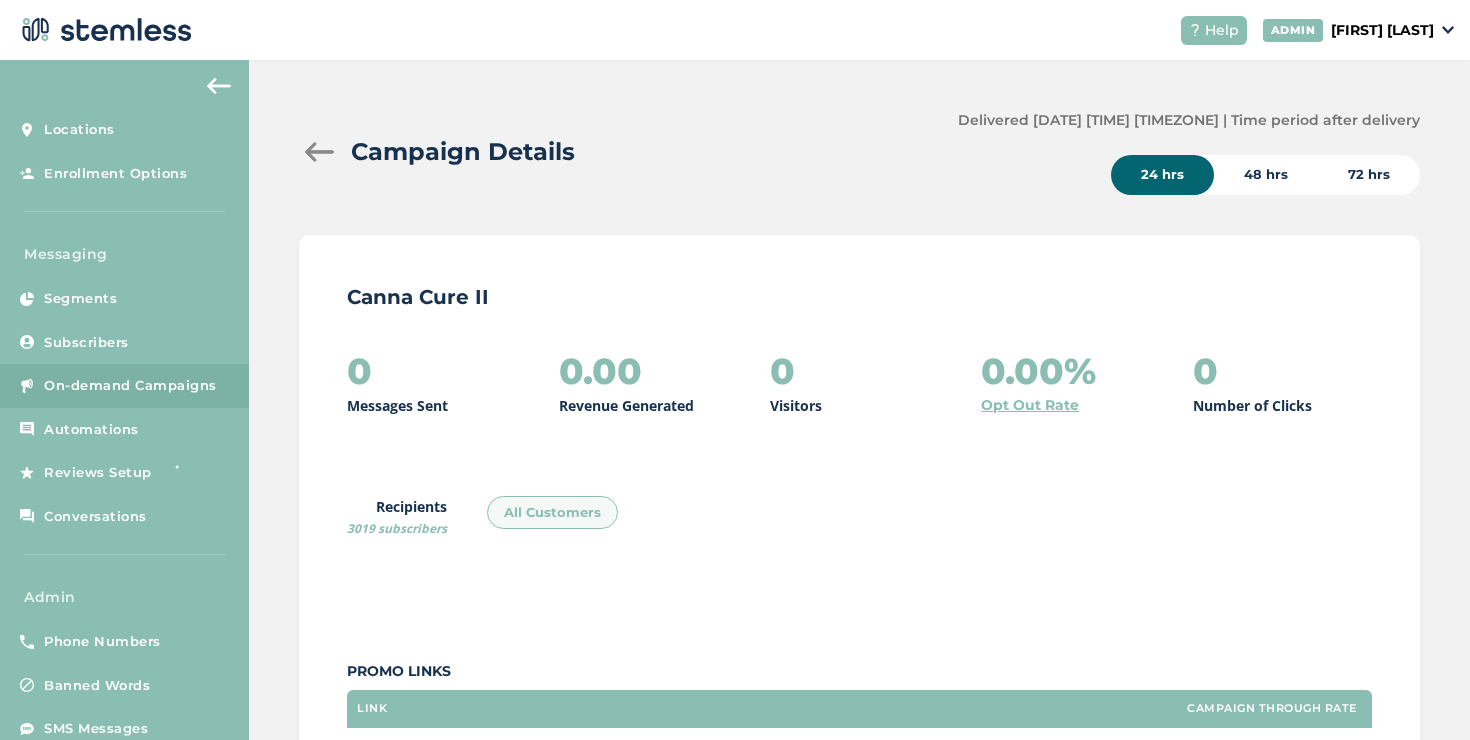 click at bounding box center [319, 152] 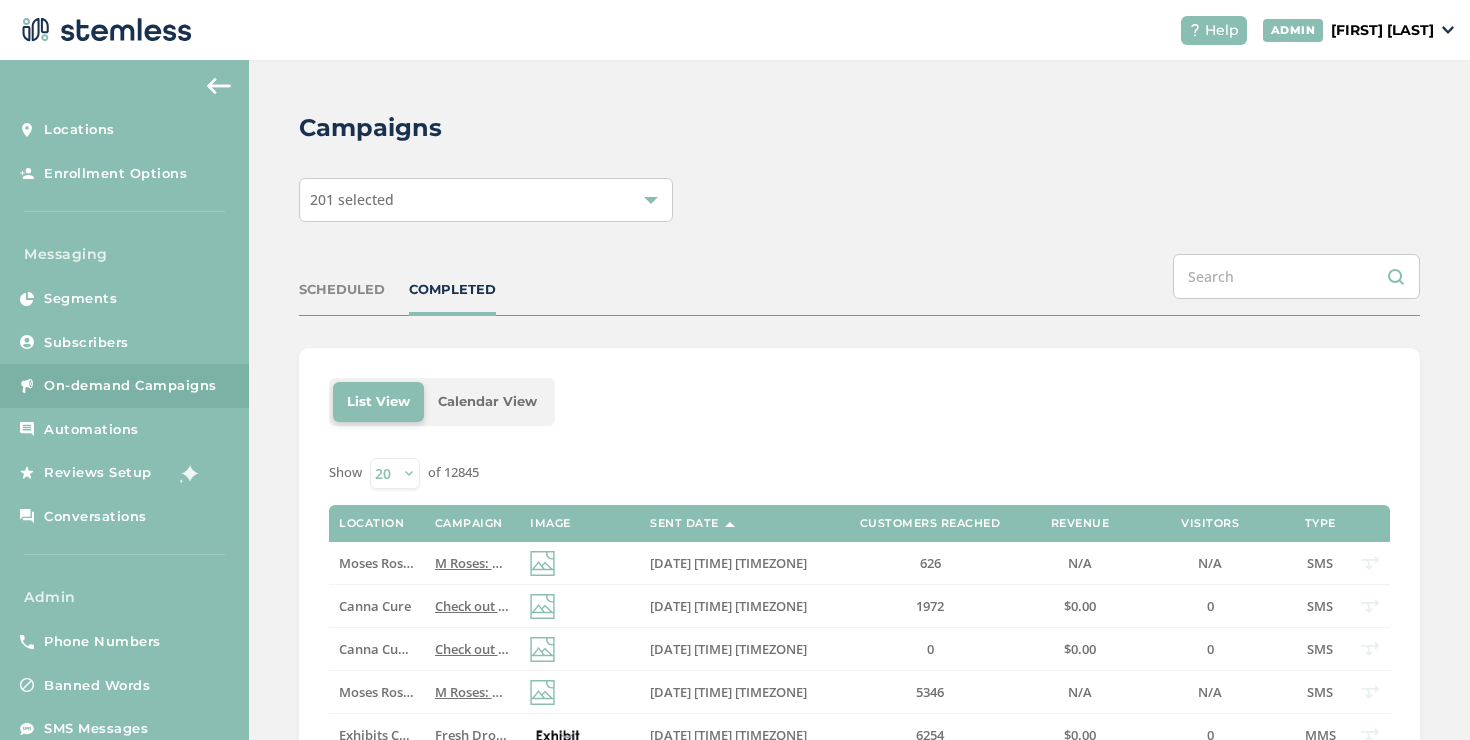 click on "SCHEDULED   COMPLETED" at bounding box center (859, 285) 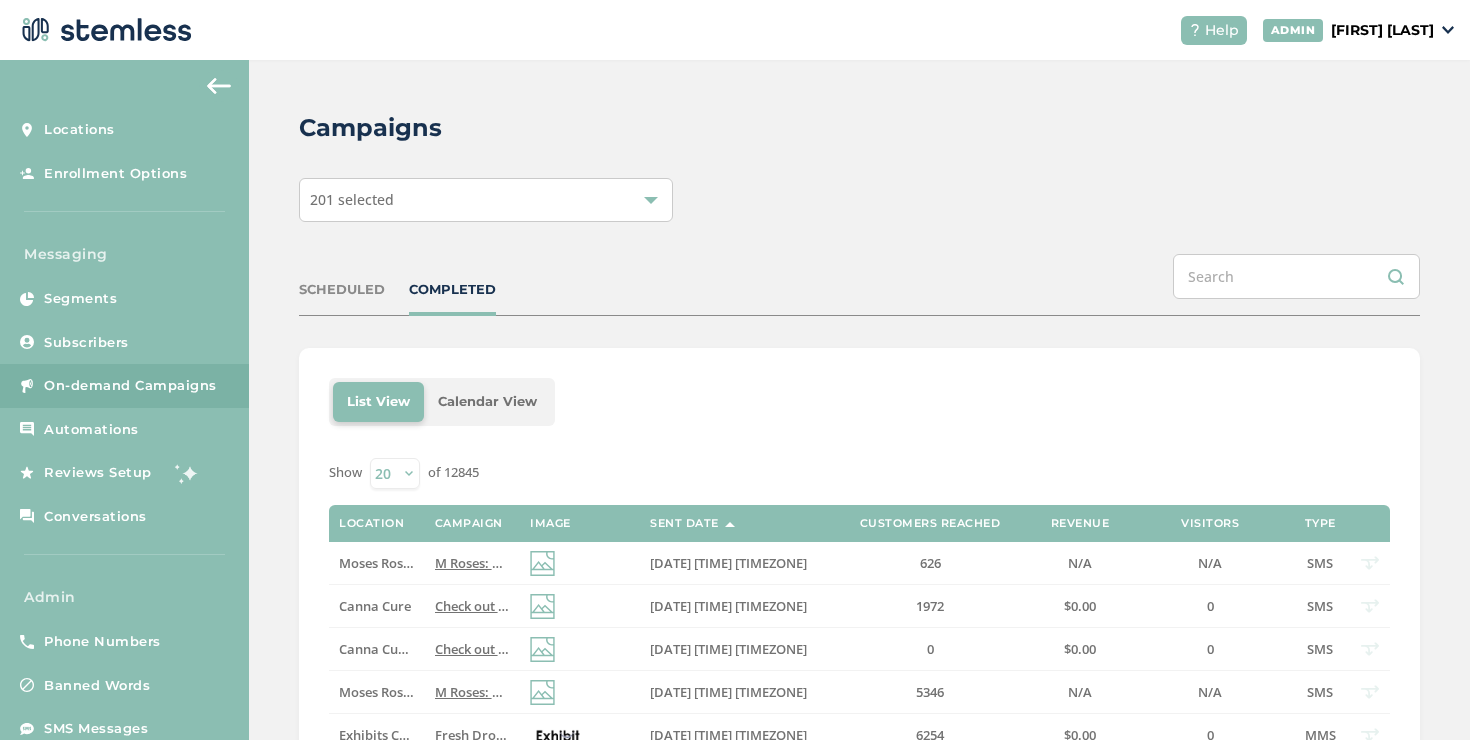 click on "COMPLETED" at bounding box center (452, 290) 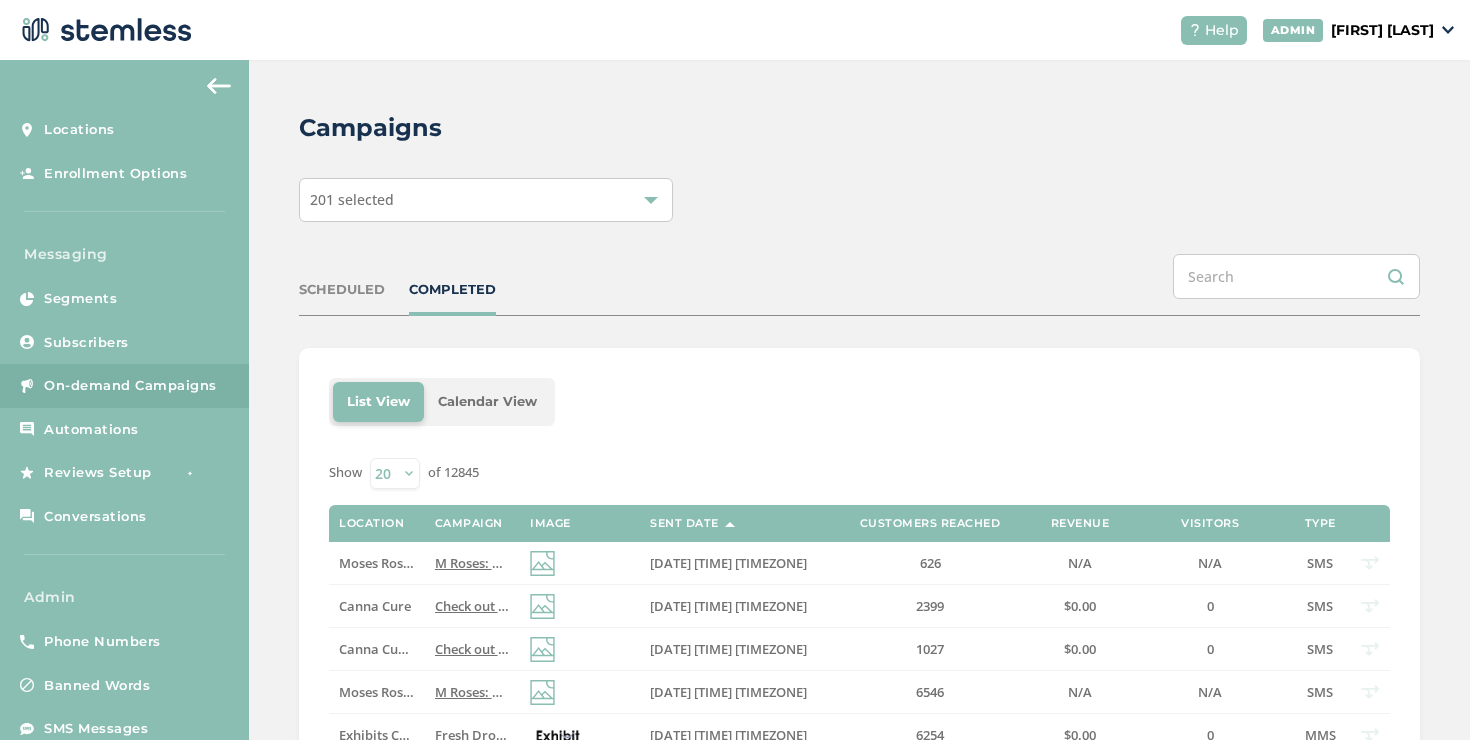 click on "COMPLETED" at bounding box center (452, 290) 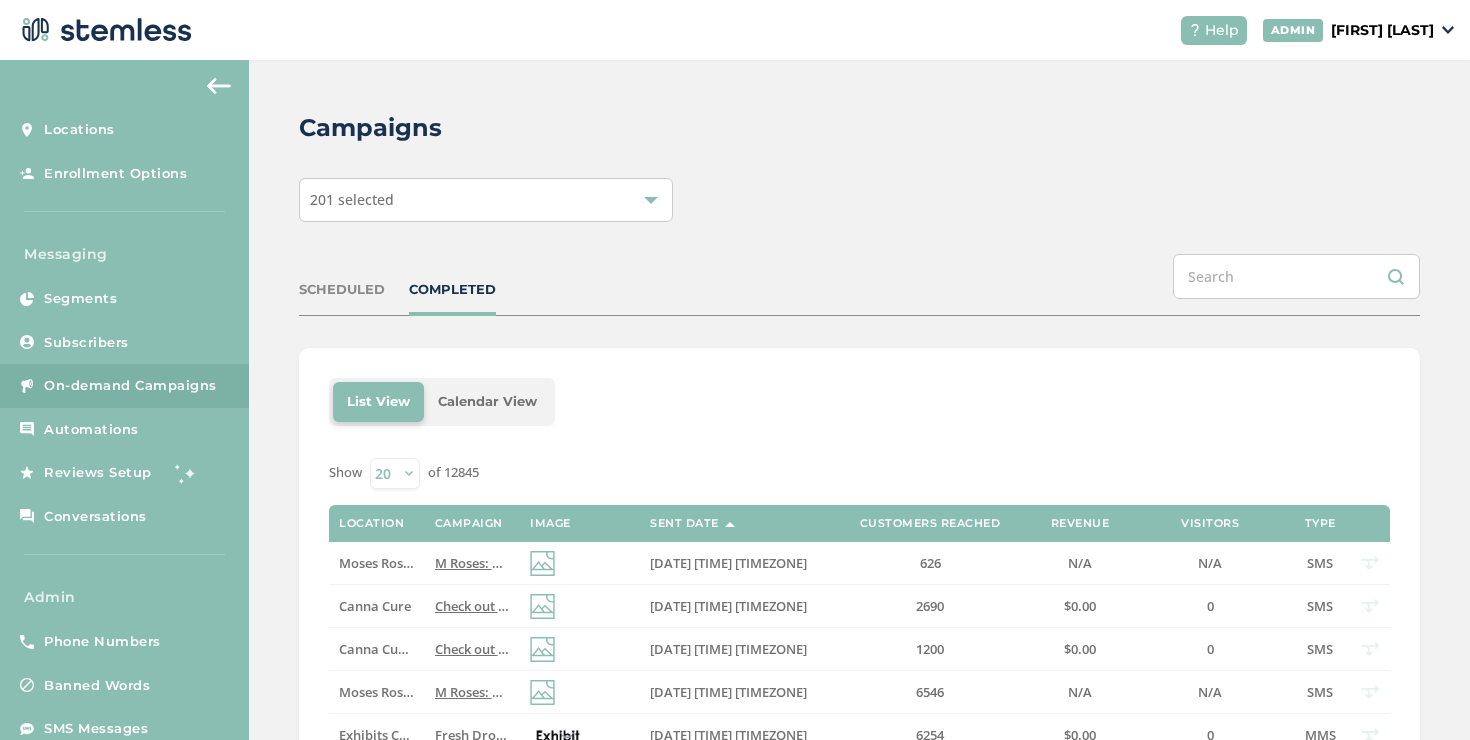 click on "COMPLETED" at bounding box center [452, 290] 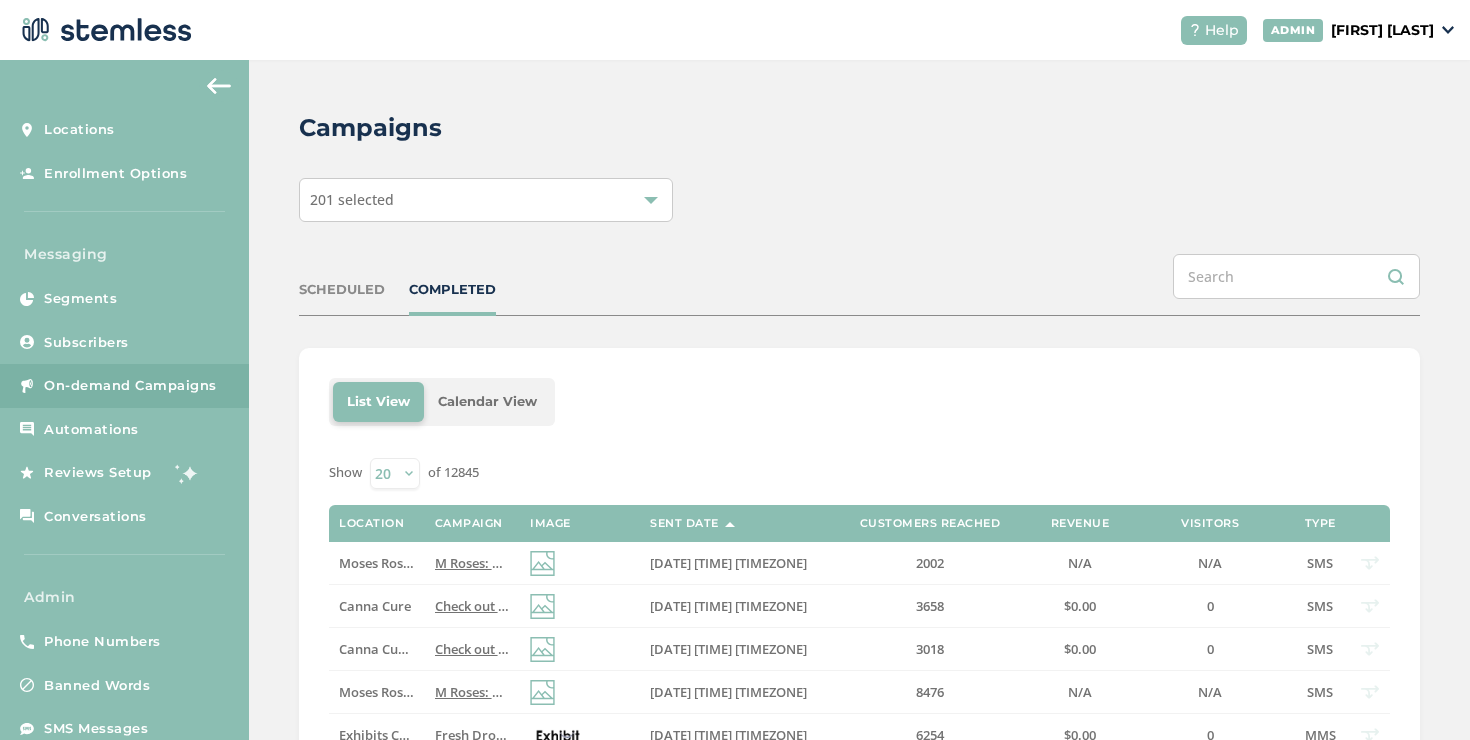click on "COMPLETED" at bounding box center (452, 290) 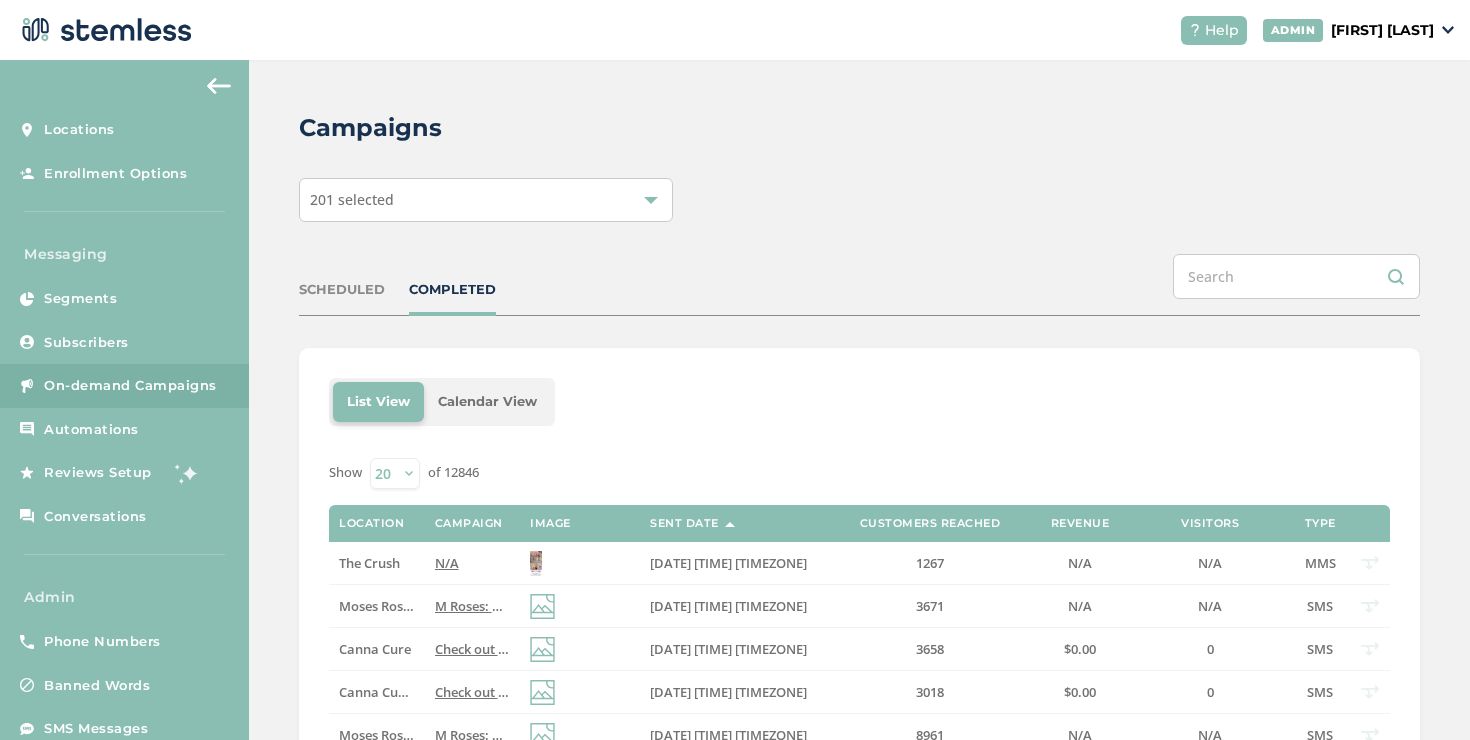 click on "COMPLETED" at bounding box center [452, 290] 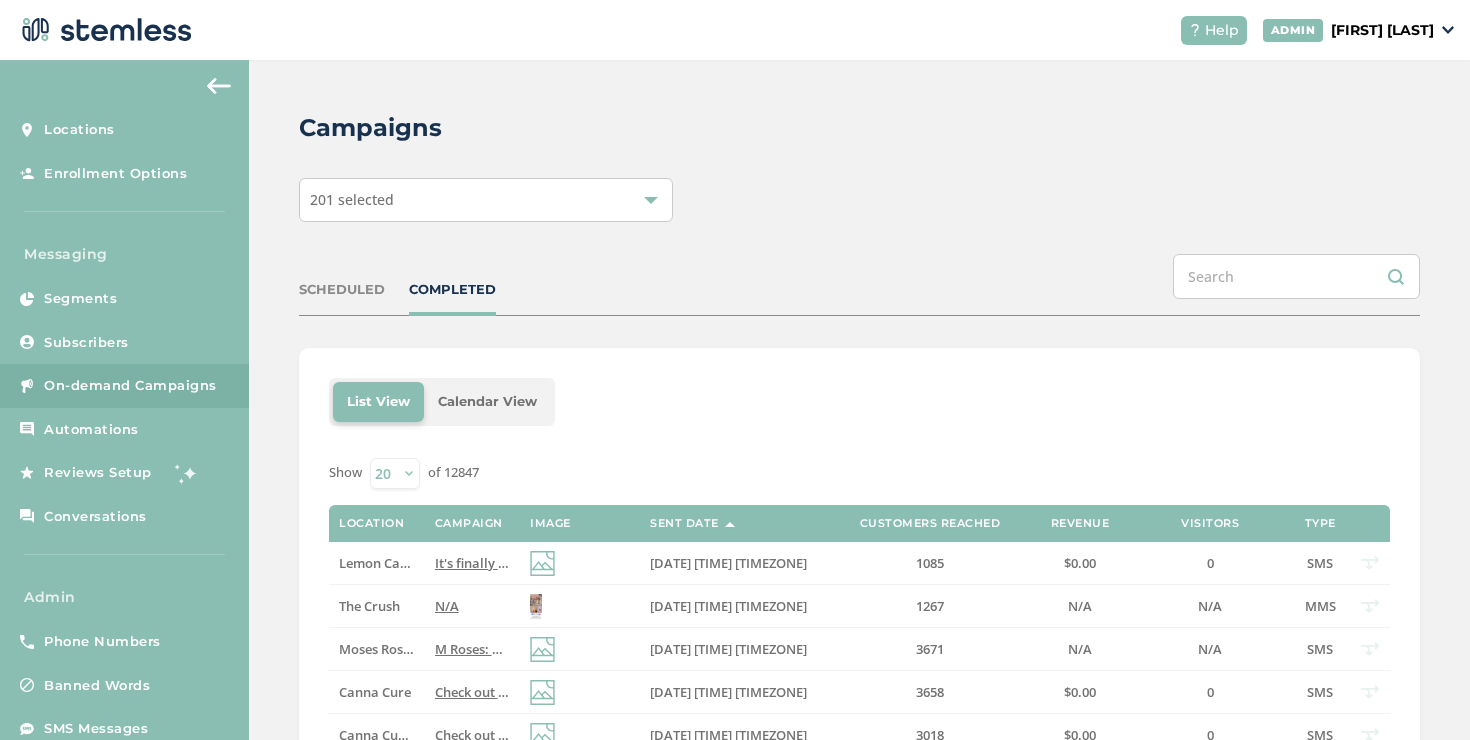 click on "COMPLETED" at bounding box center (452, 290) 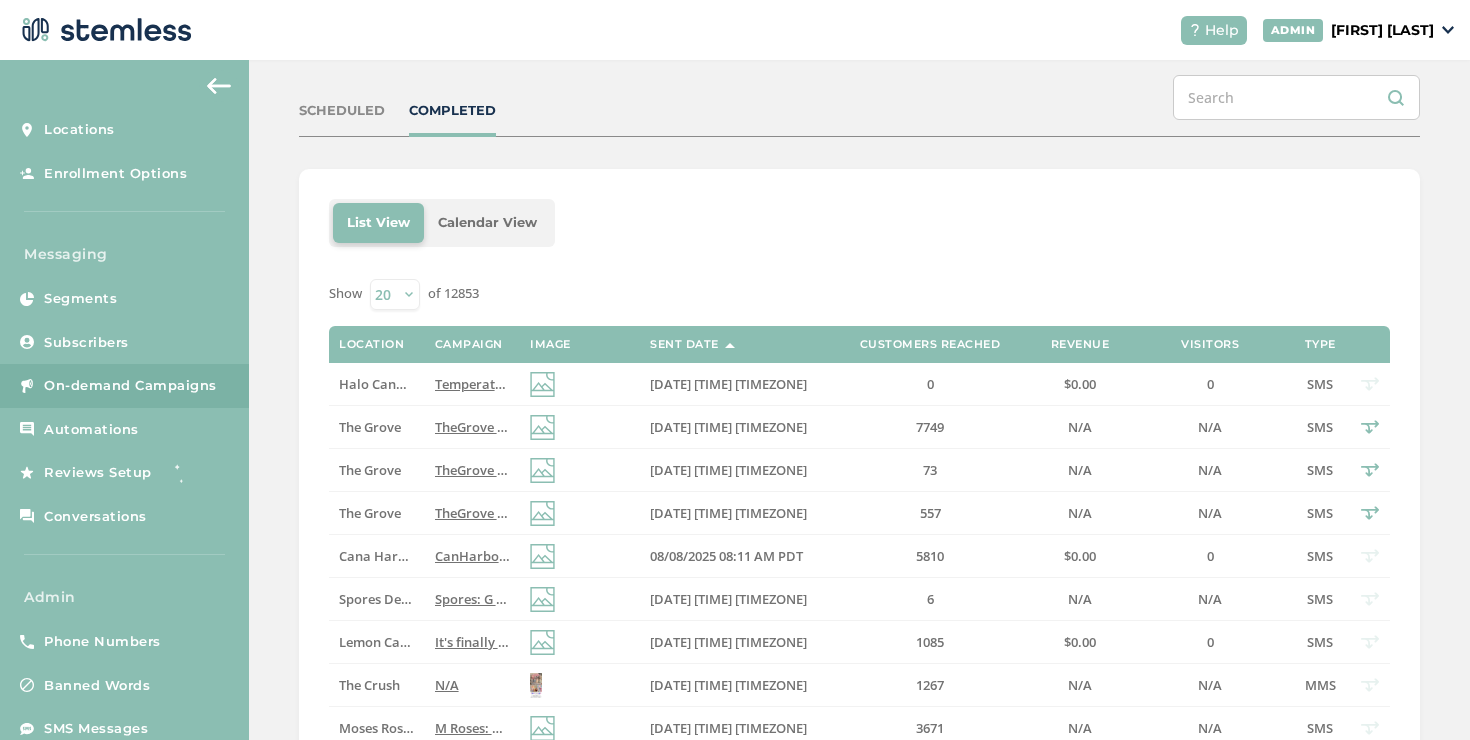 scroll, scrollTop: 211, scrollLeft: 0, axis: vertical 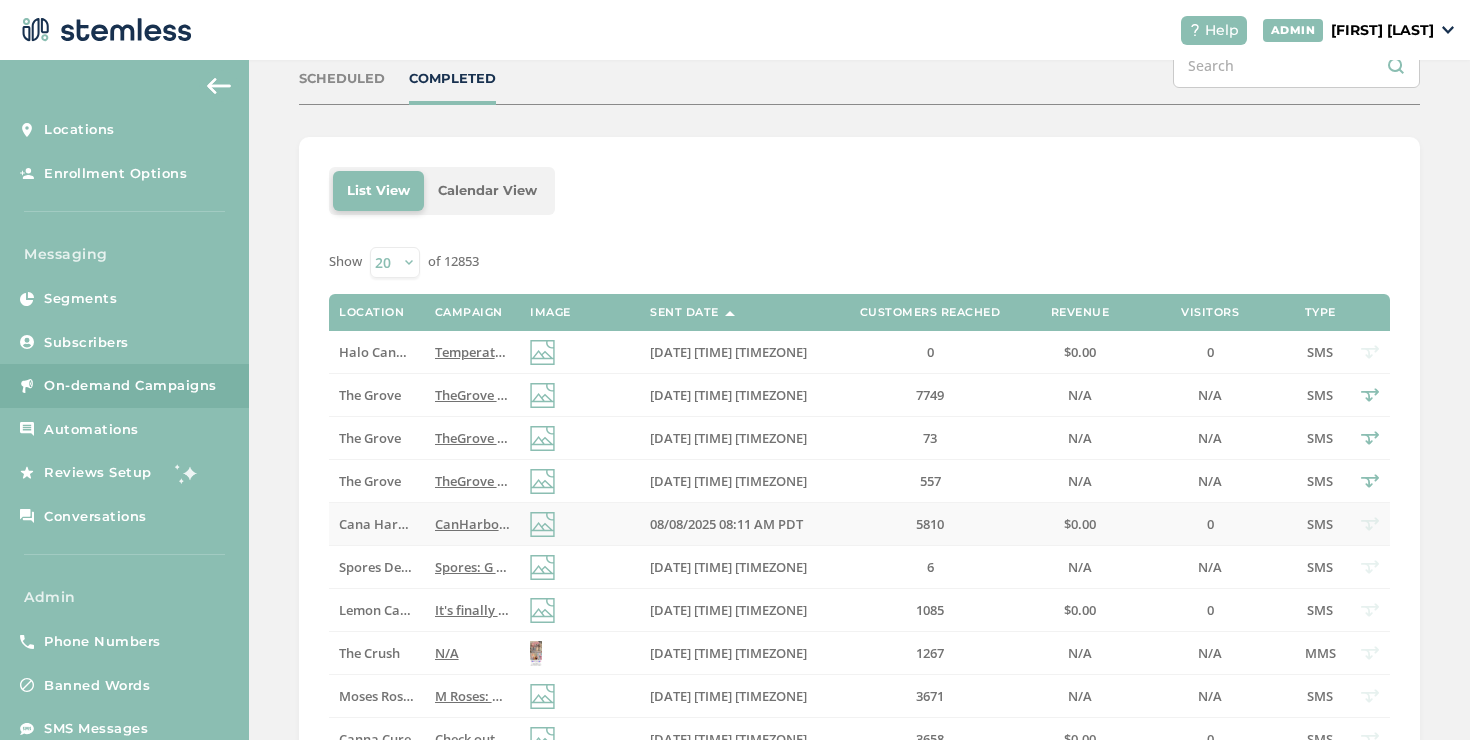 click on "08/08/2025 08:11 AM PDT" at bounding box center [726, 524] 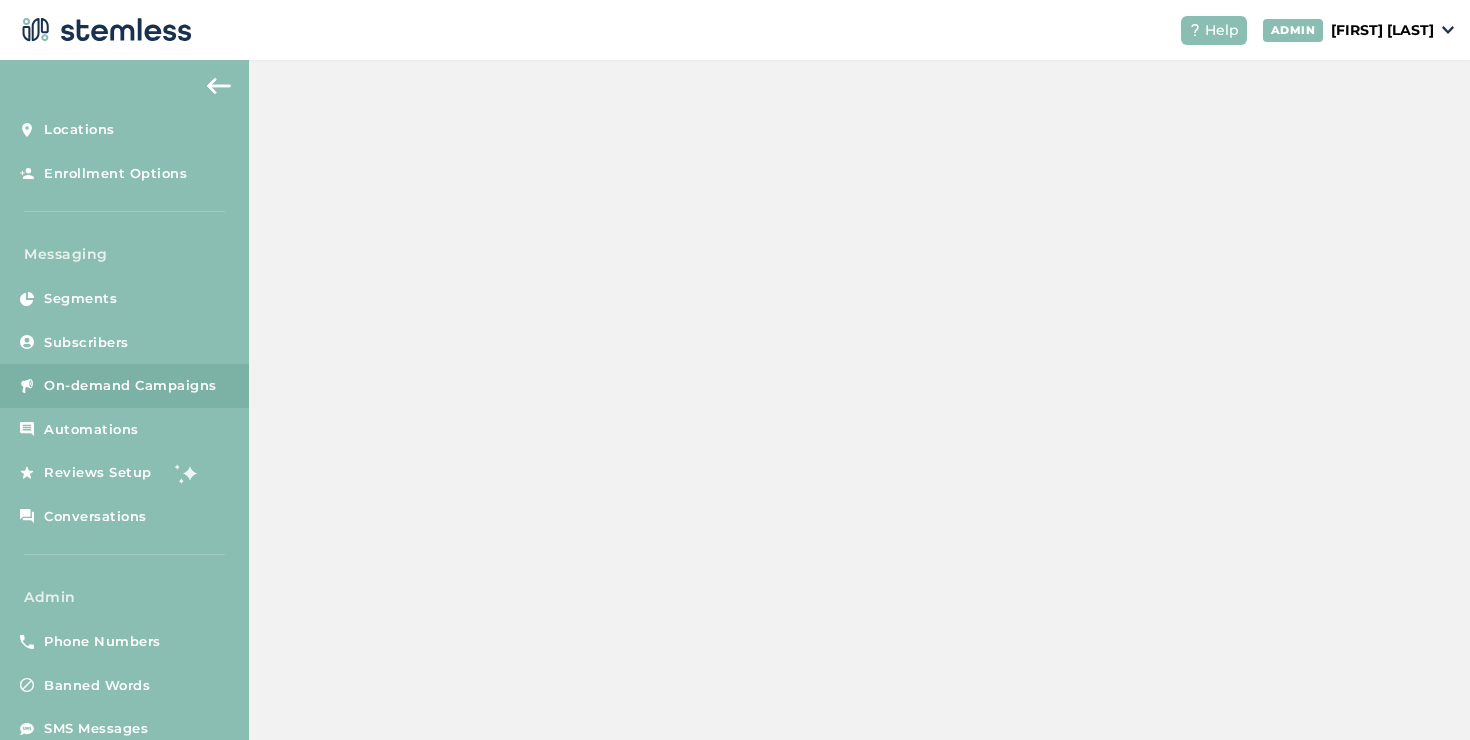 scroll, scrollTop: 0, scrollLeft: 0, axis: both 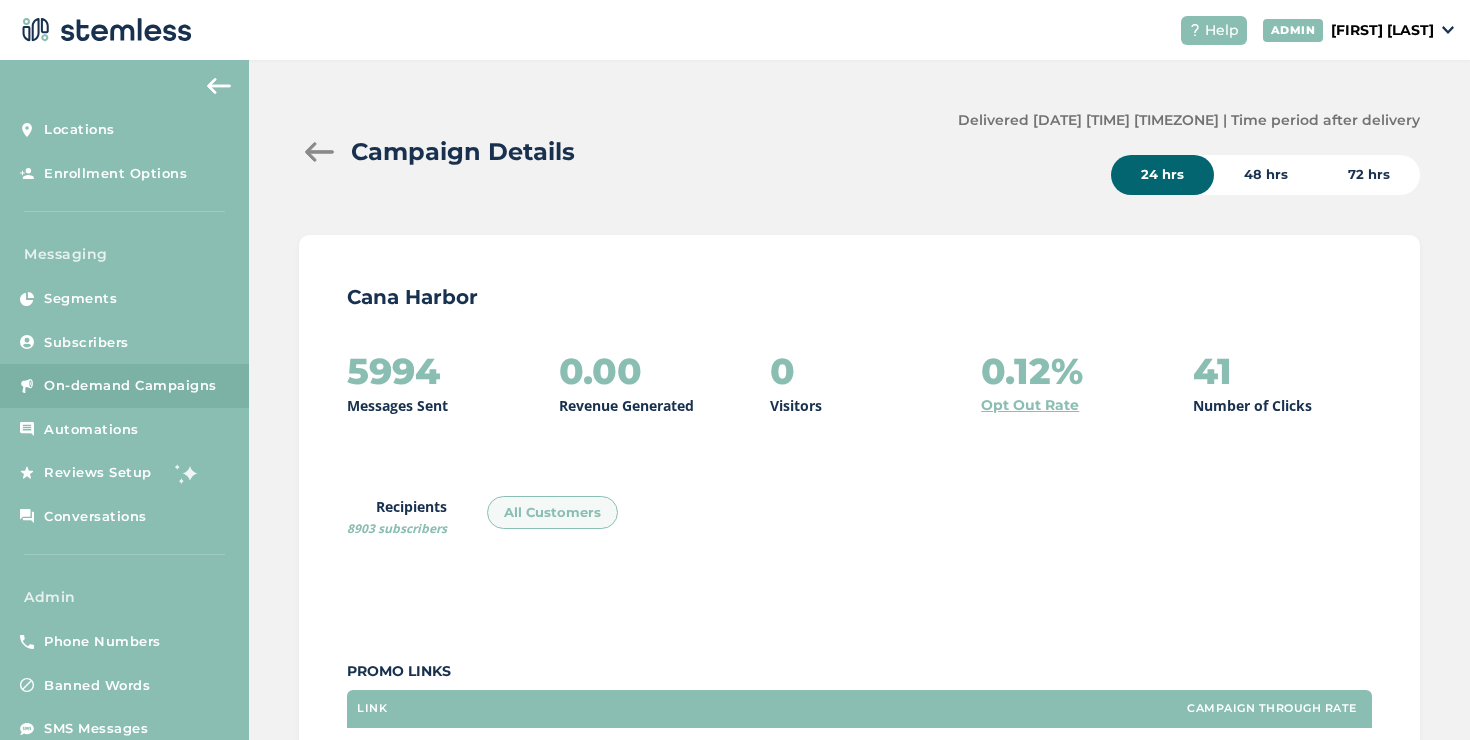 click at bounding box center [319, 152] 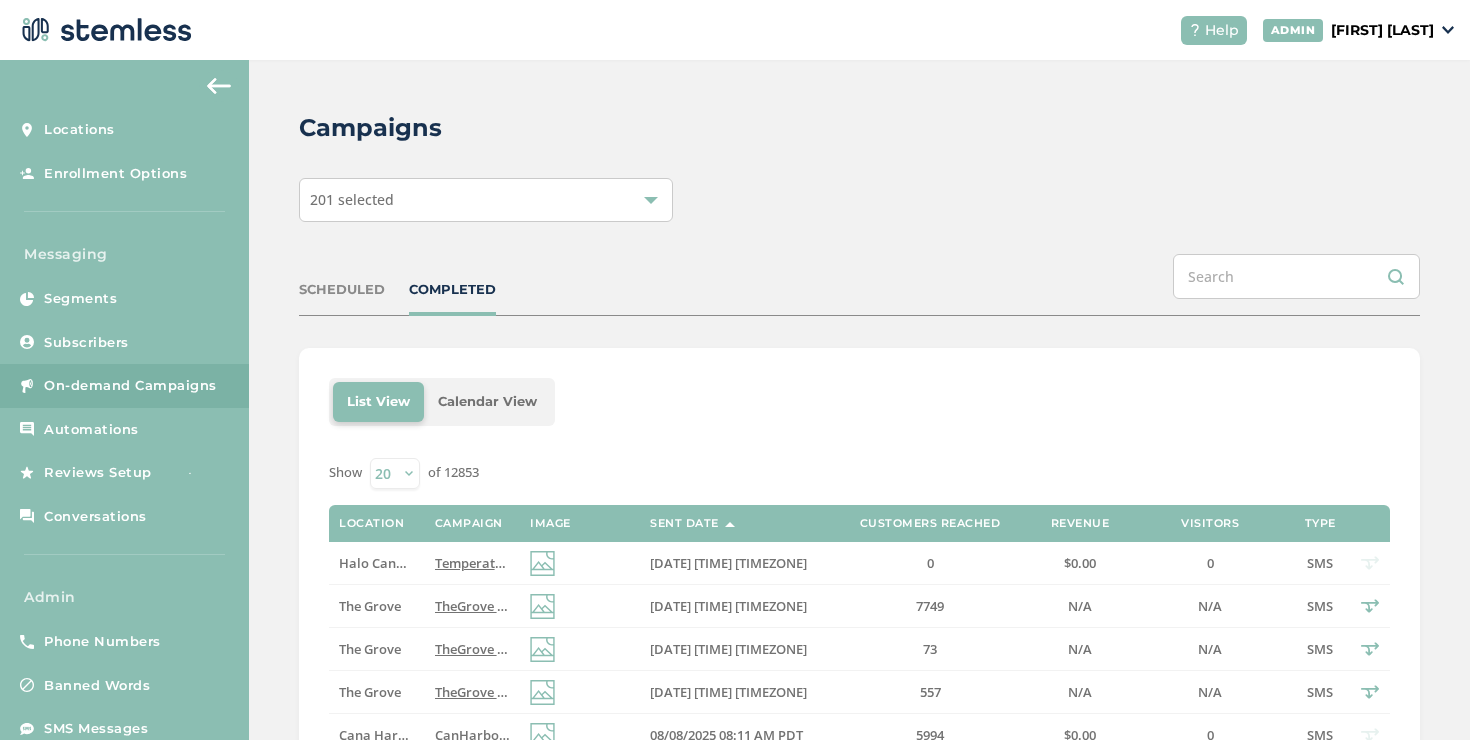 click on "COMPLETED" at bounding box center [452, 290] 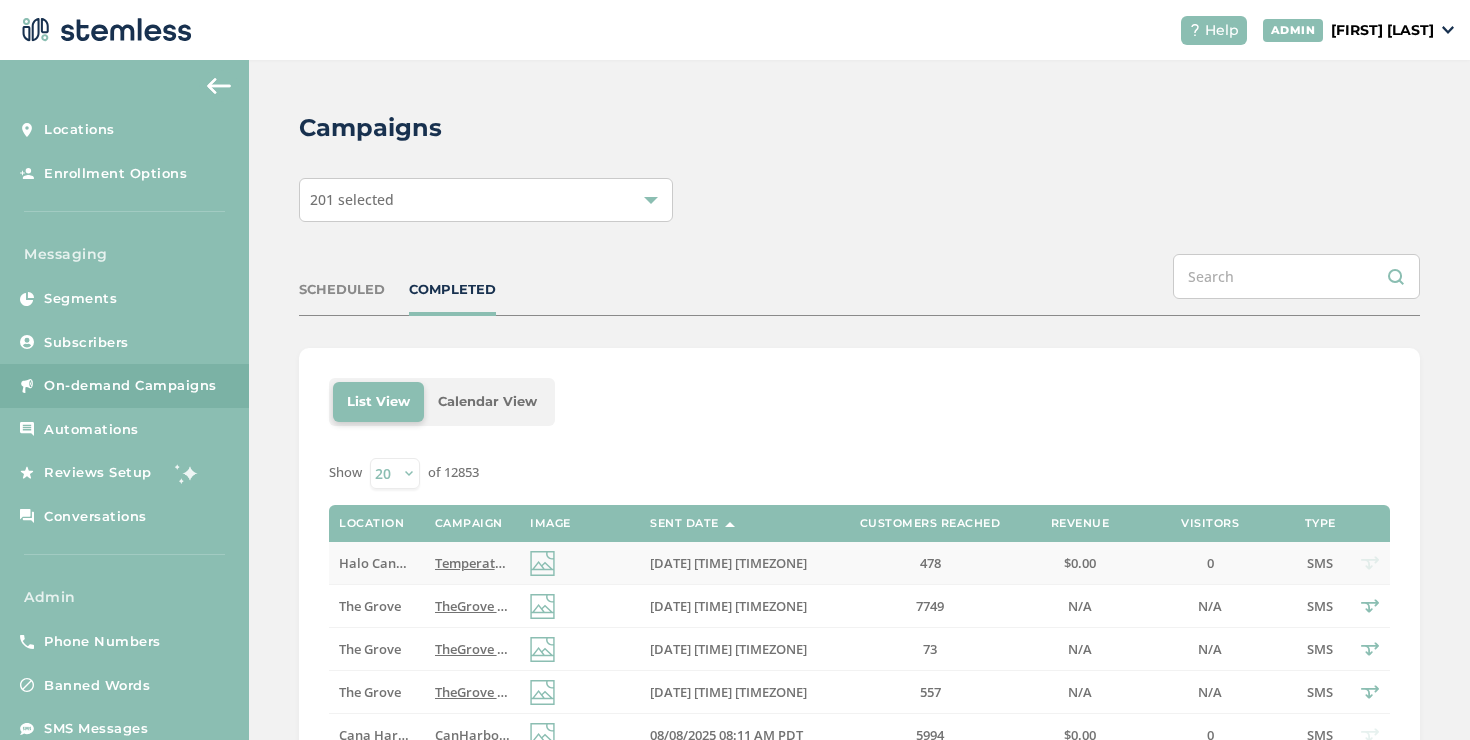 click at bounding box center (580, 563) 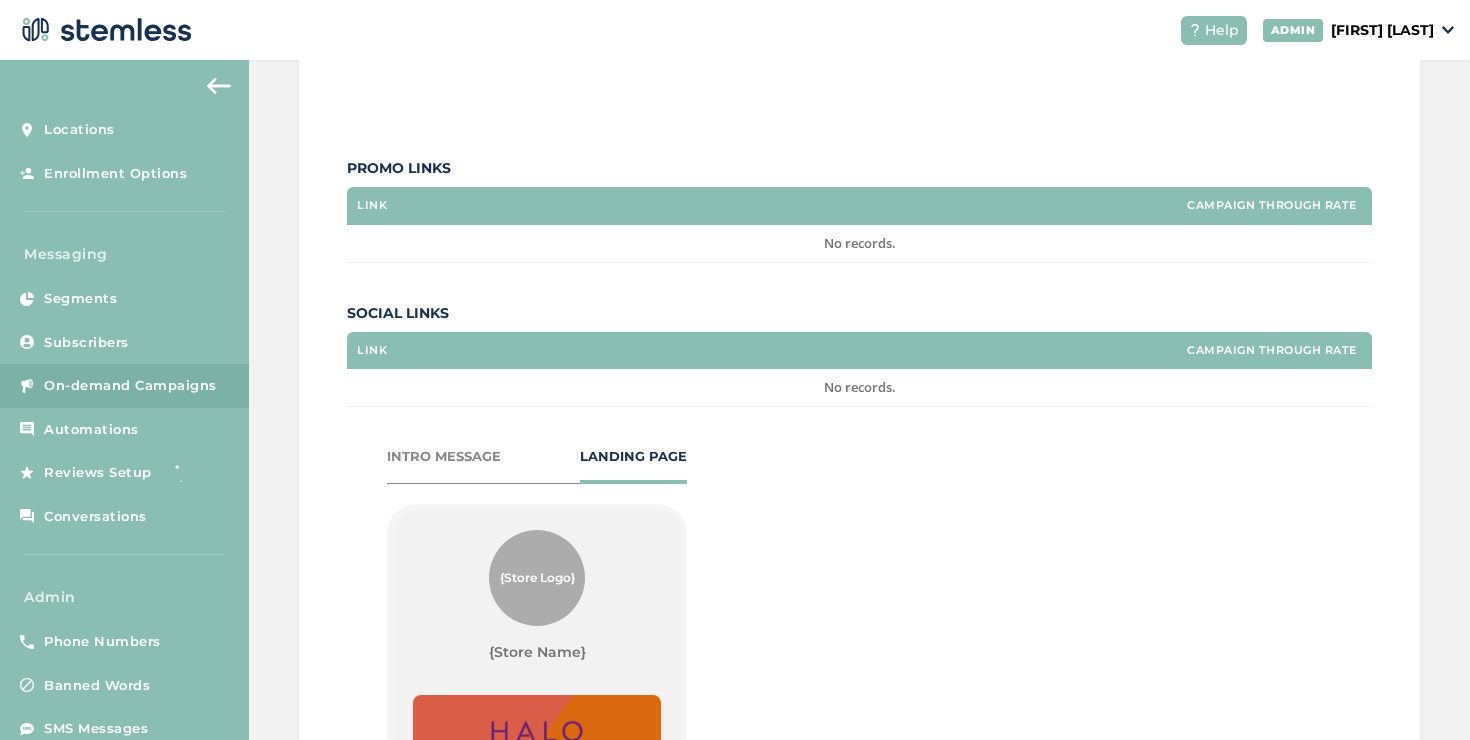 scroll, scrollTop: 818, scrollLeft: 0, axis: vertical 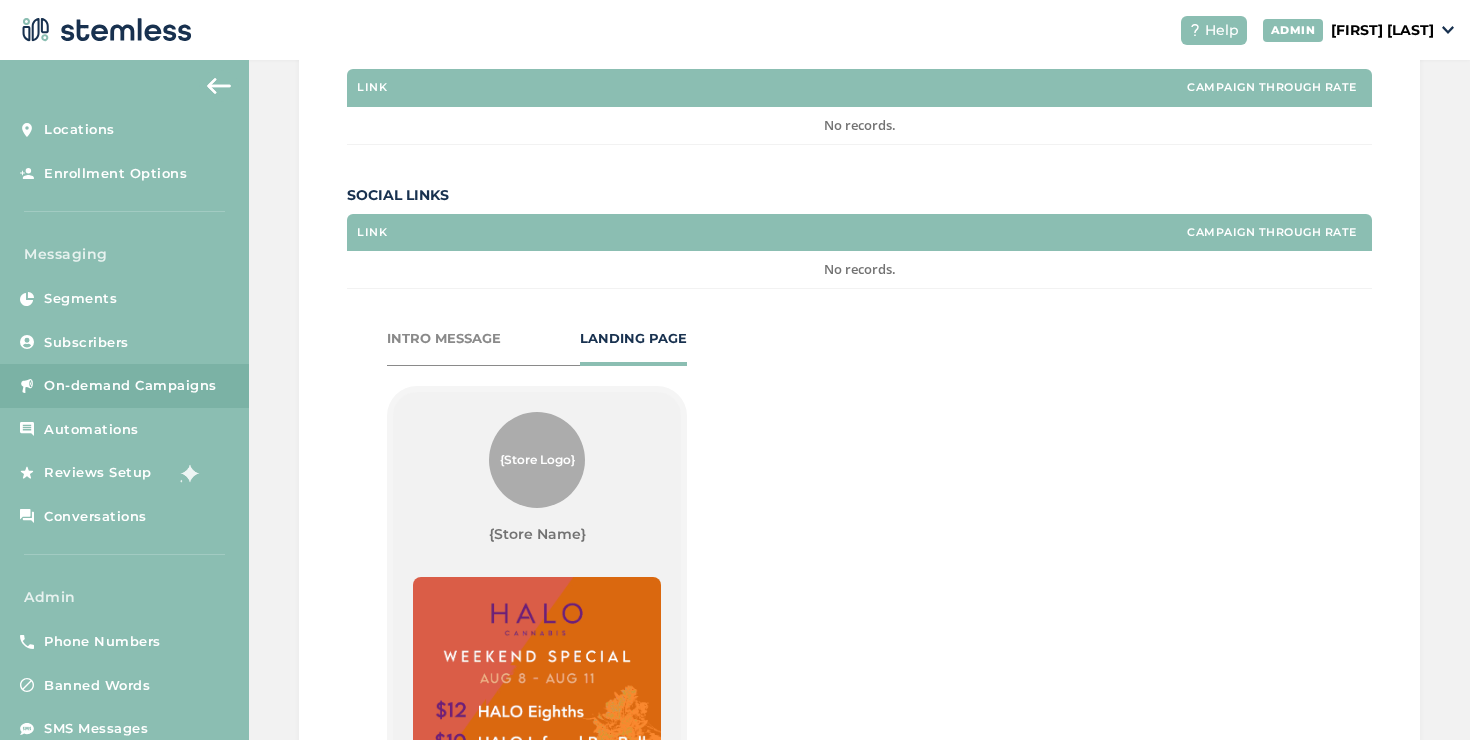 click on "INTRO MESSAGE" at bounding box center [444, 339] 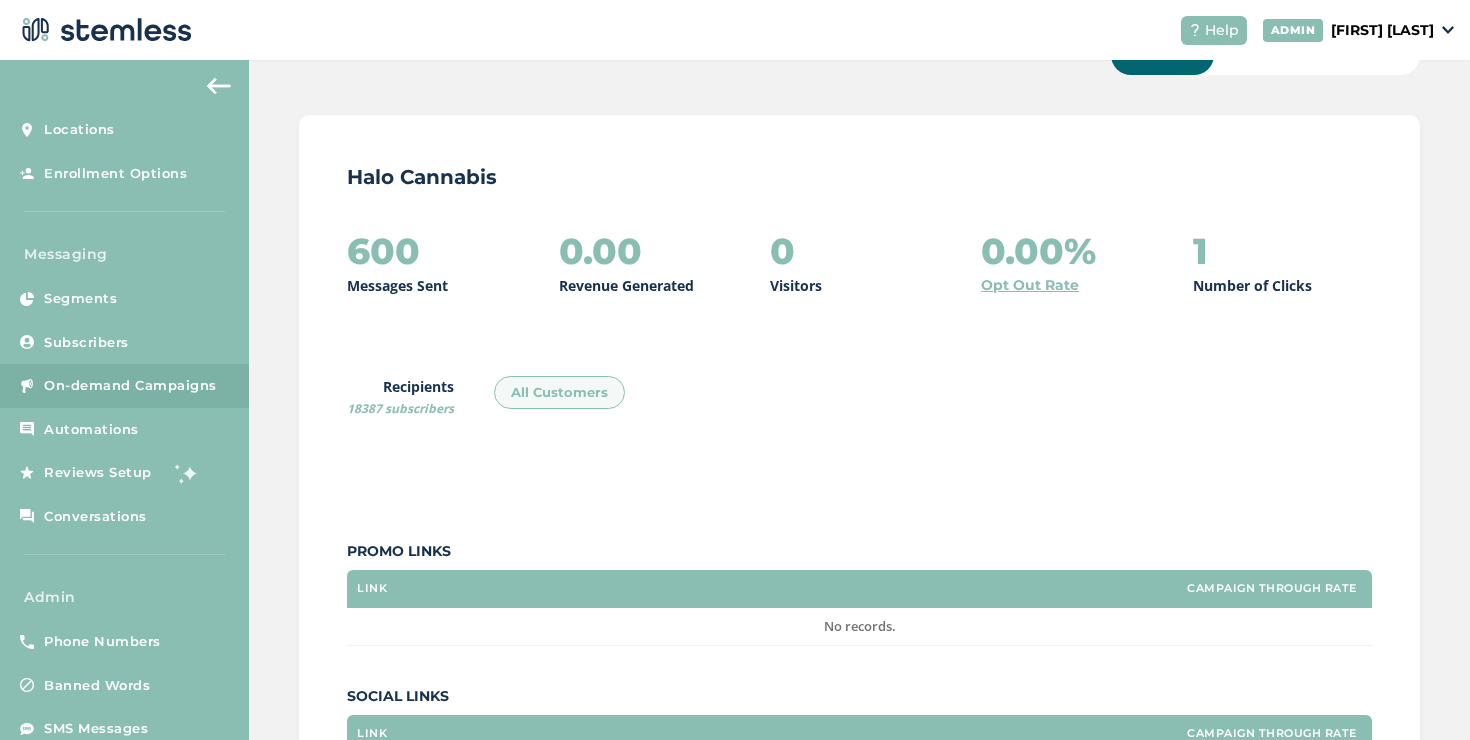 scroll, scrollTop: 0, scrollLeft: 0, axis: both 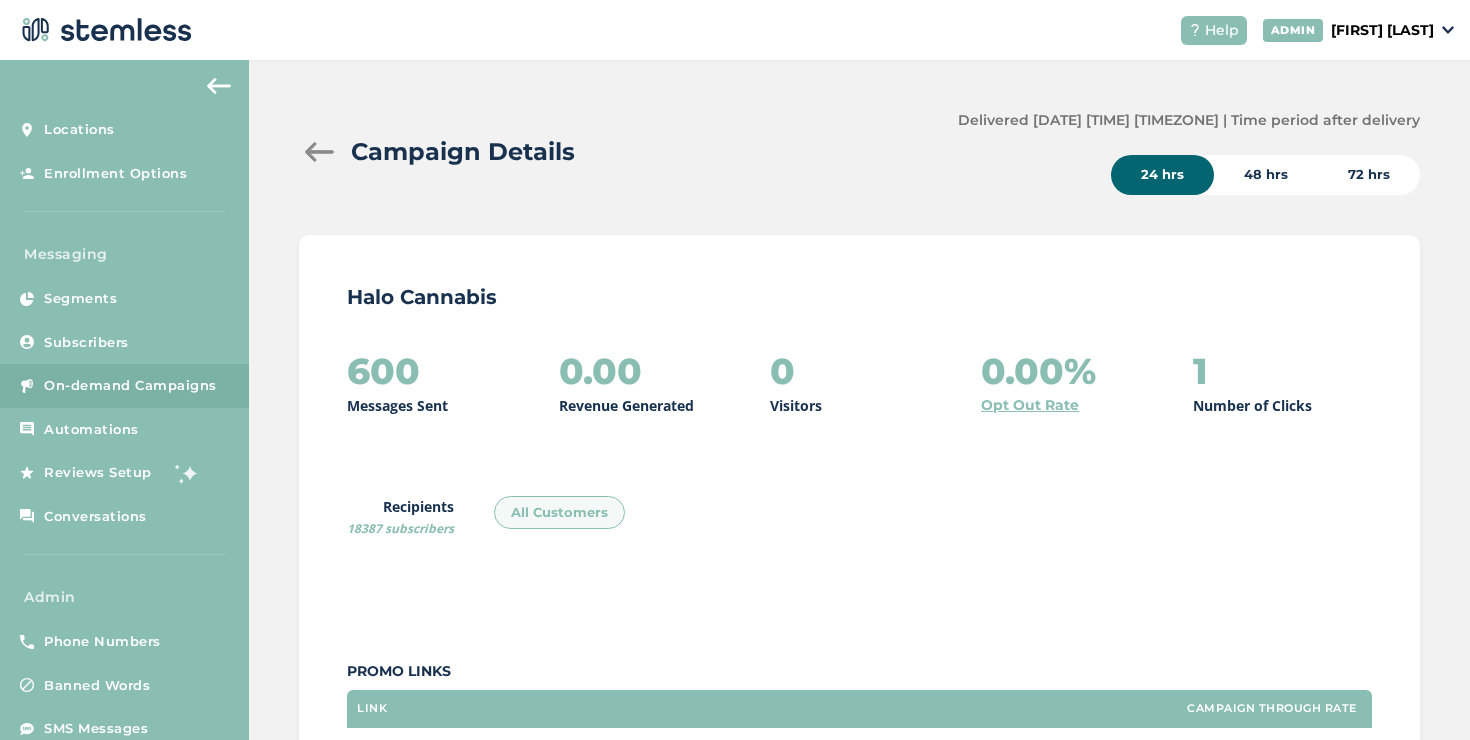 click at bounding box center (319, 152) 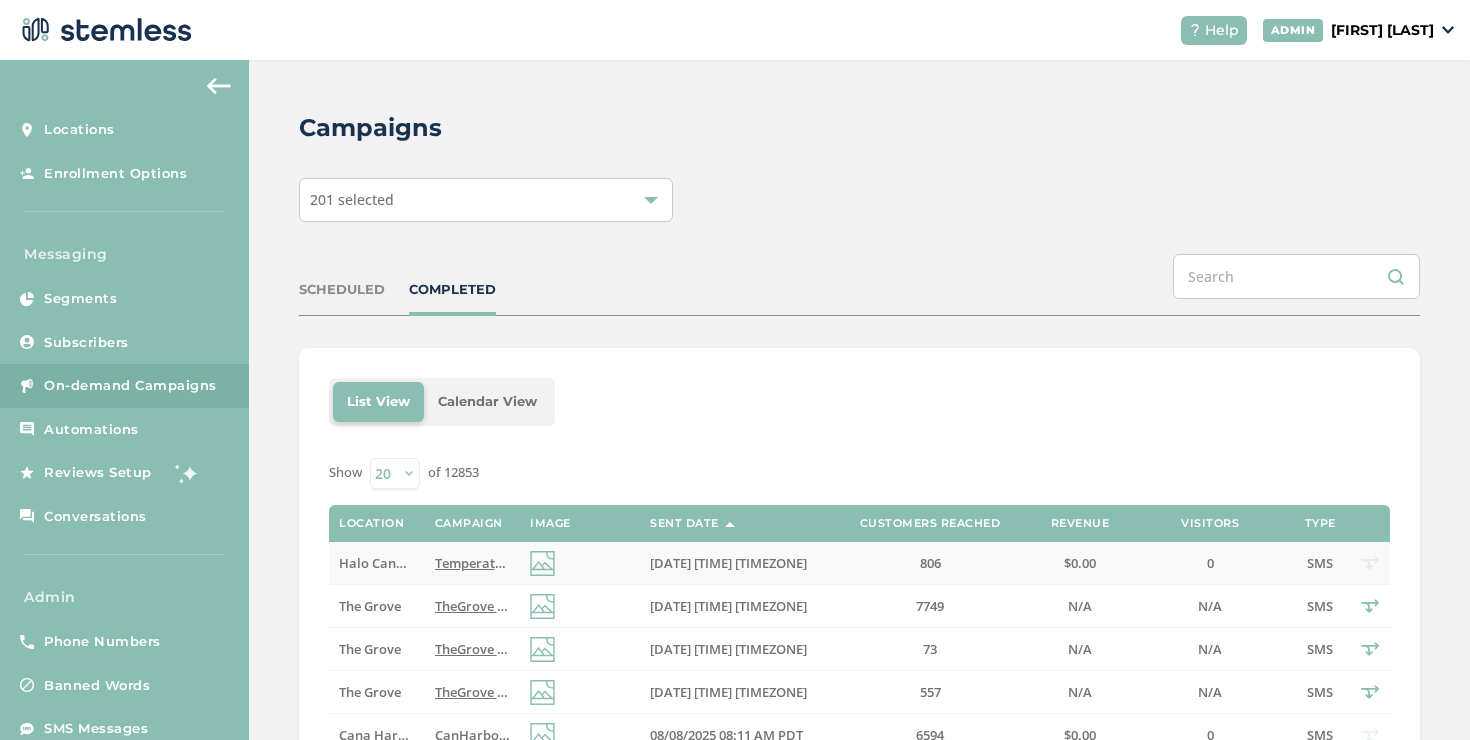click on "Temperatures are high, but prices are low! Come say hi at the Halo! Reply END to cancel" at bounding box center [705, 563] 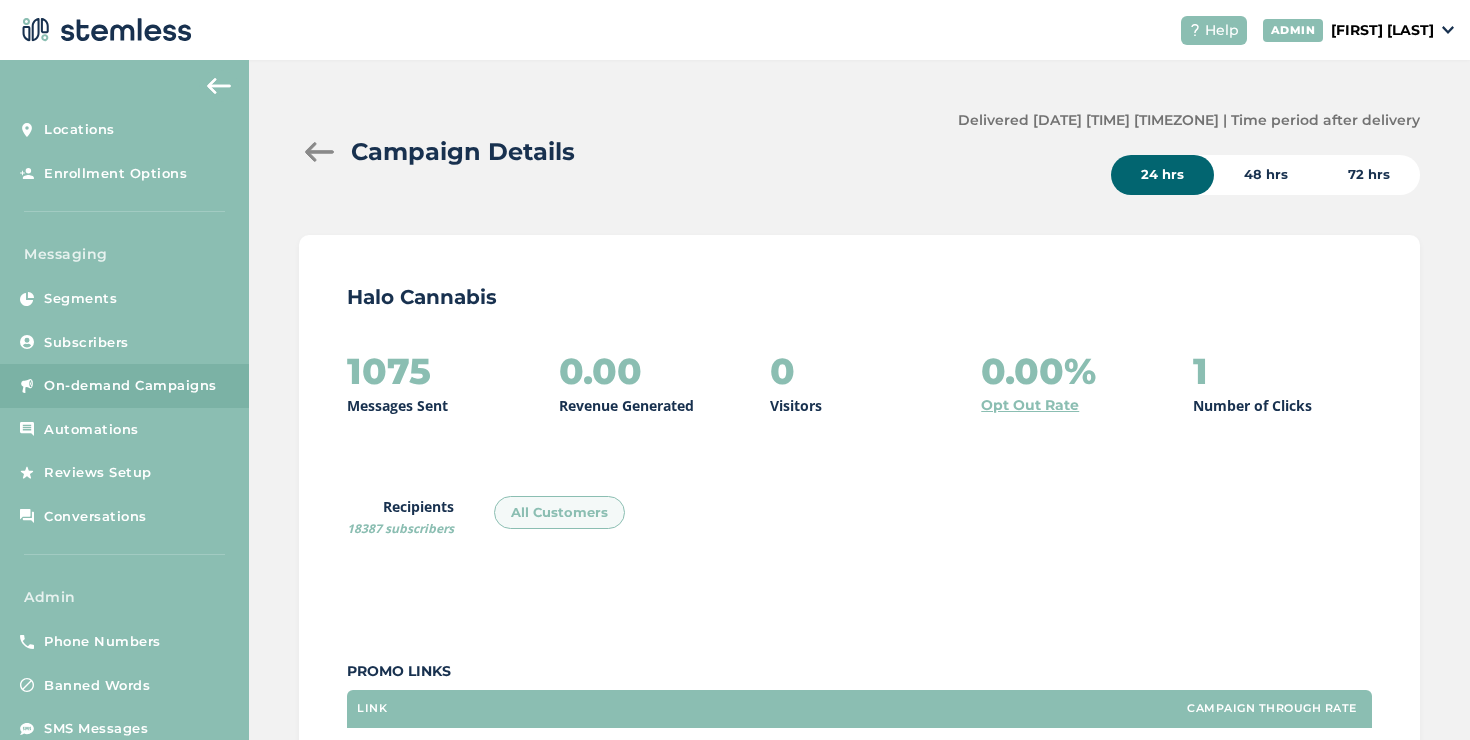 click at bounding box center (319, 152) 